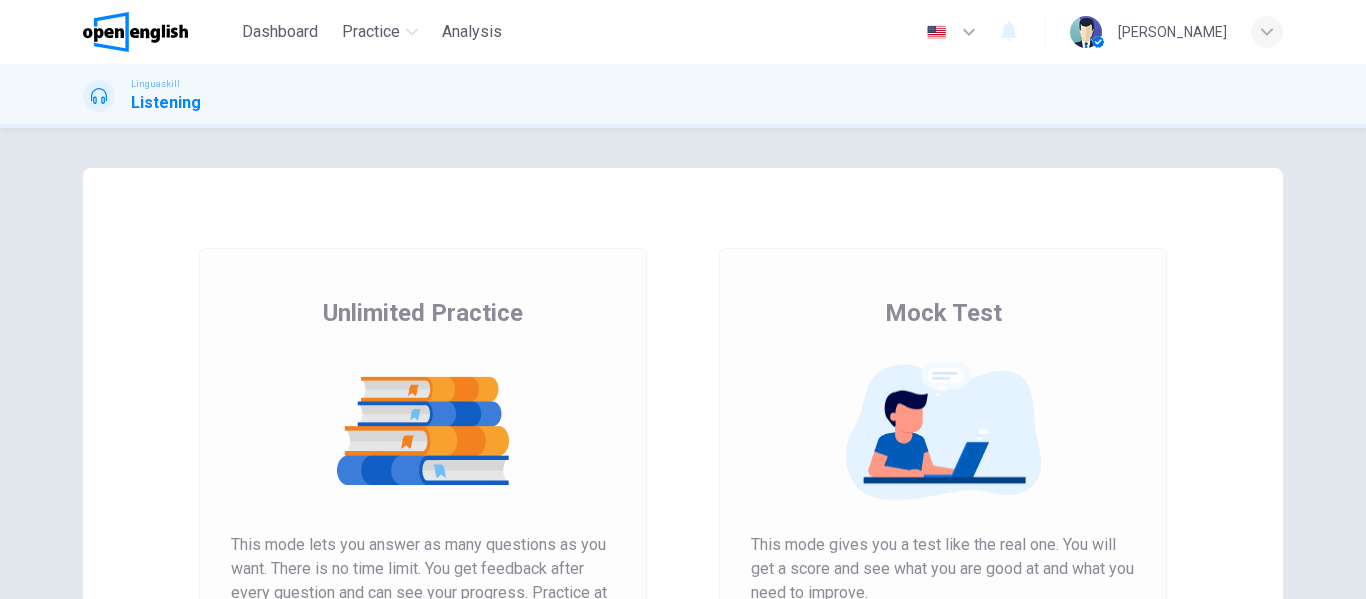 scroll, scrollTop: 0, scrollLeft: 0, axis: both 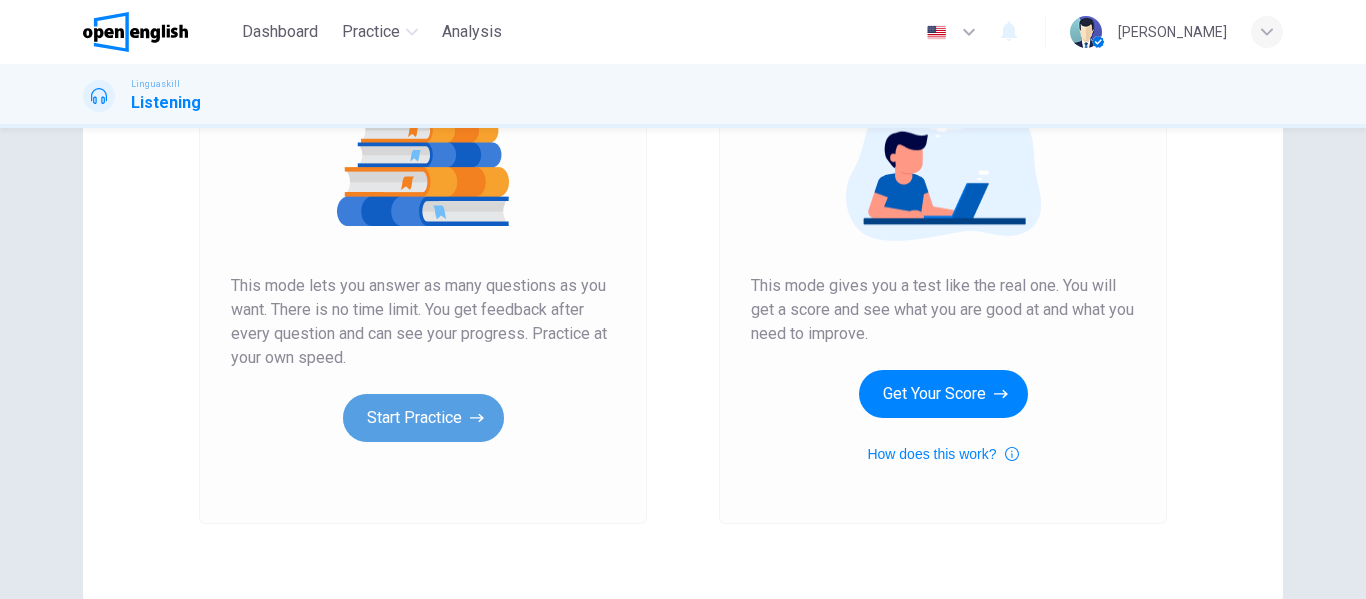 click on "Start Practice" at bounding box center [423, 418] 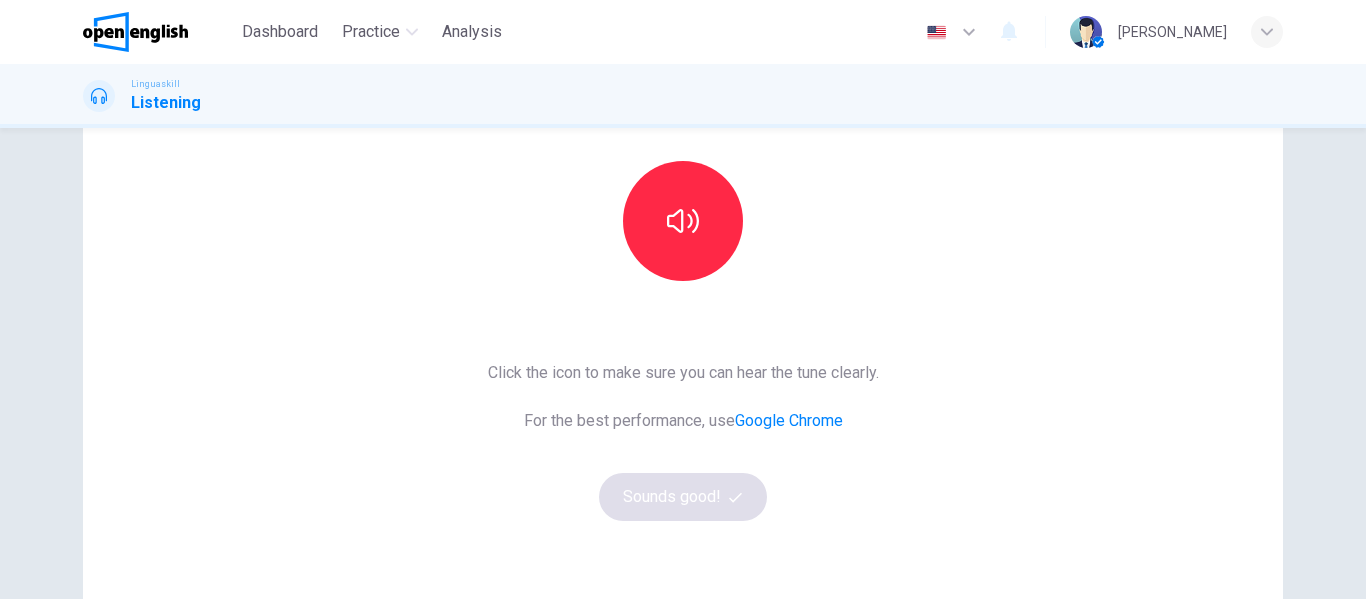 scroll, scrollTop: 194, scrollLeft: 0, axis: vertical 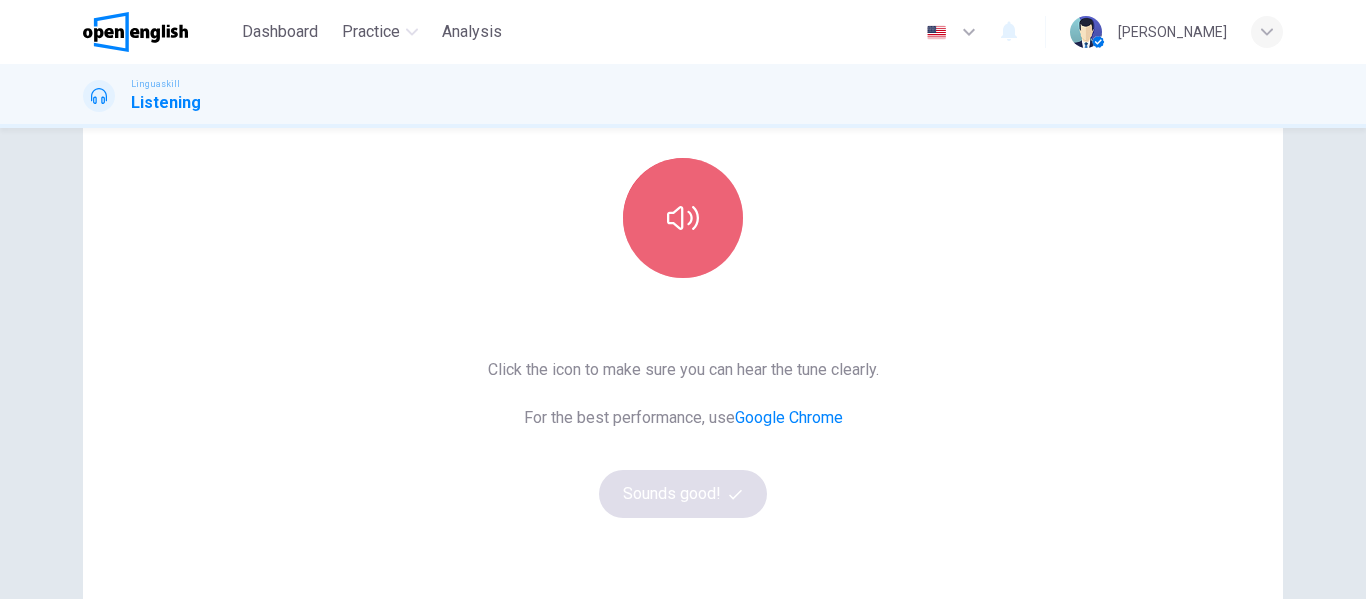 click at bounding box center (683, 218) 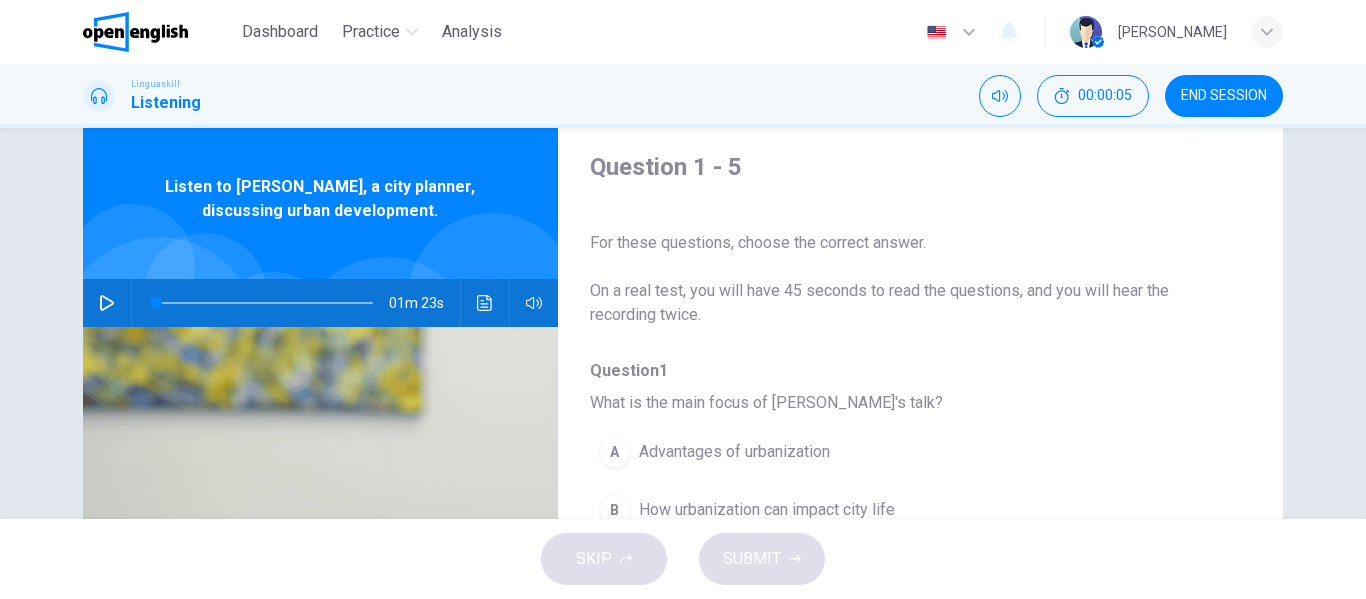 scroll, scrollTop: 41, scrollLeft: 0, axis: vertical 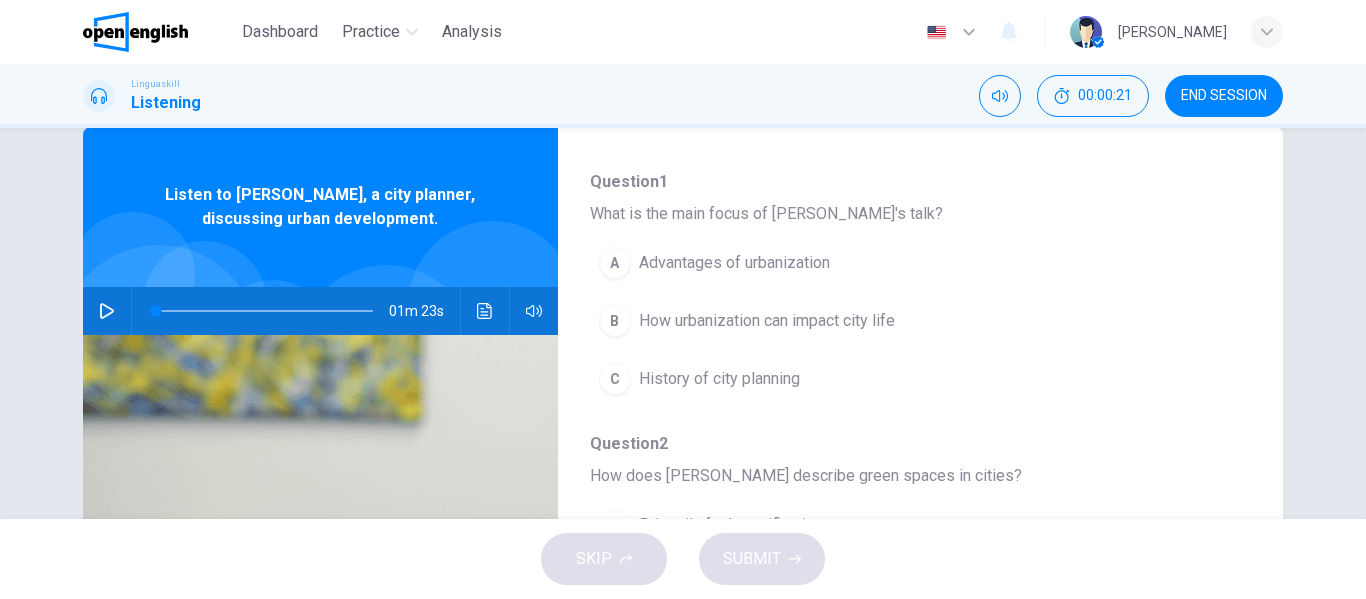 click on "01m 23s" at bounding box center [320, 311] 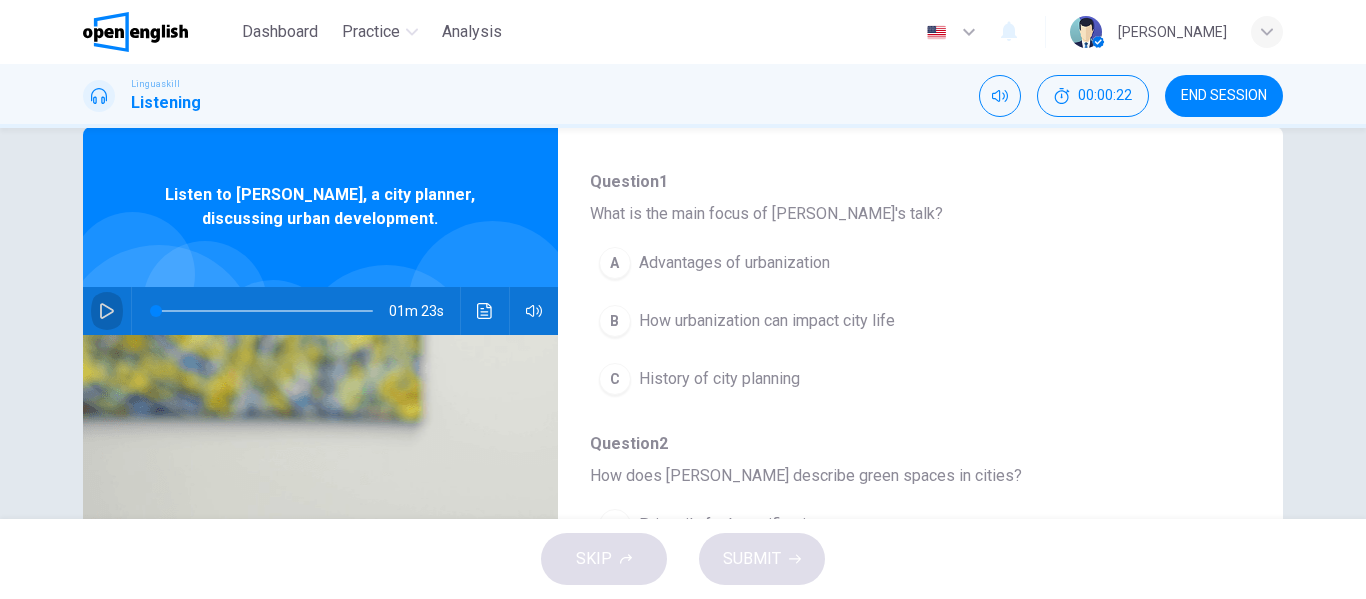 click 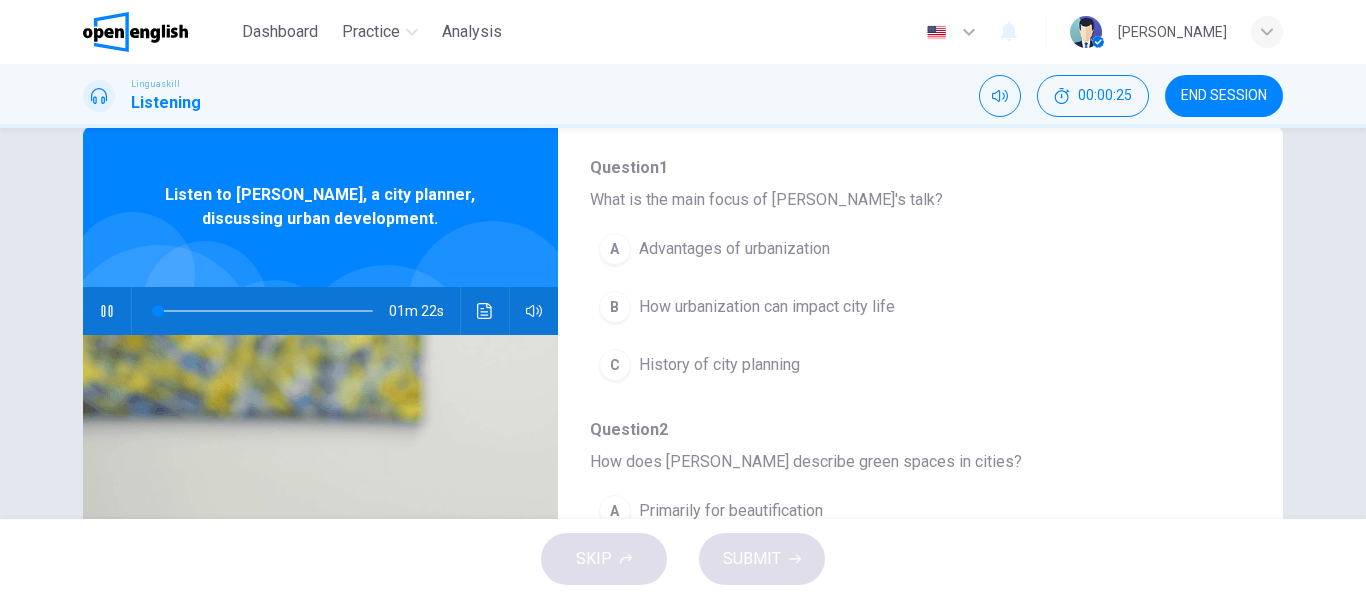 scroll, scrollTop: 212, scrollLeft: 0, axis: vertical 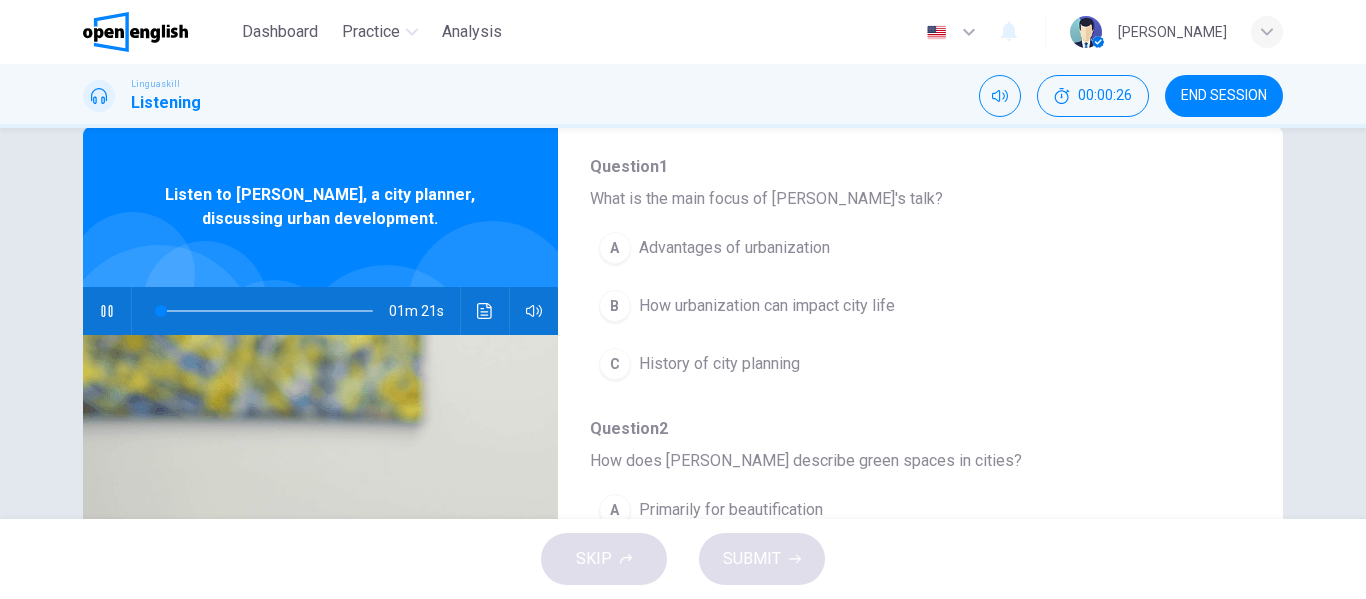 type on "*" 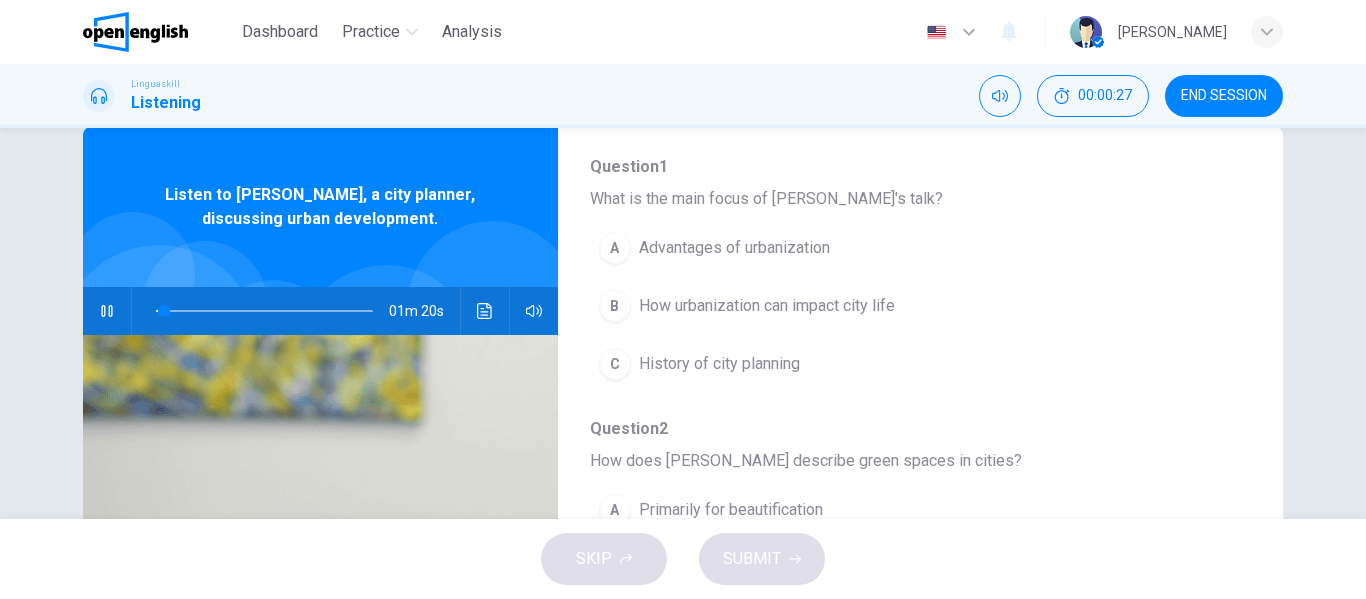type 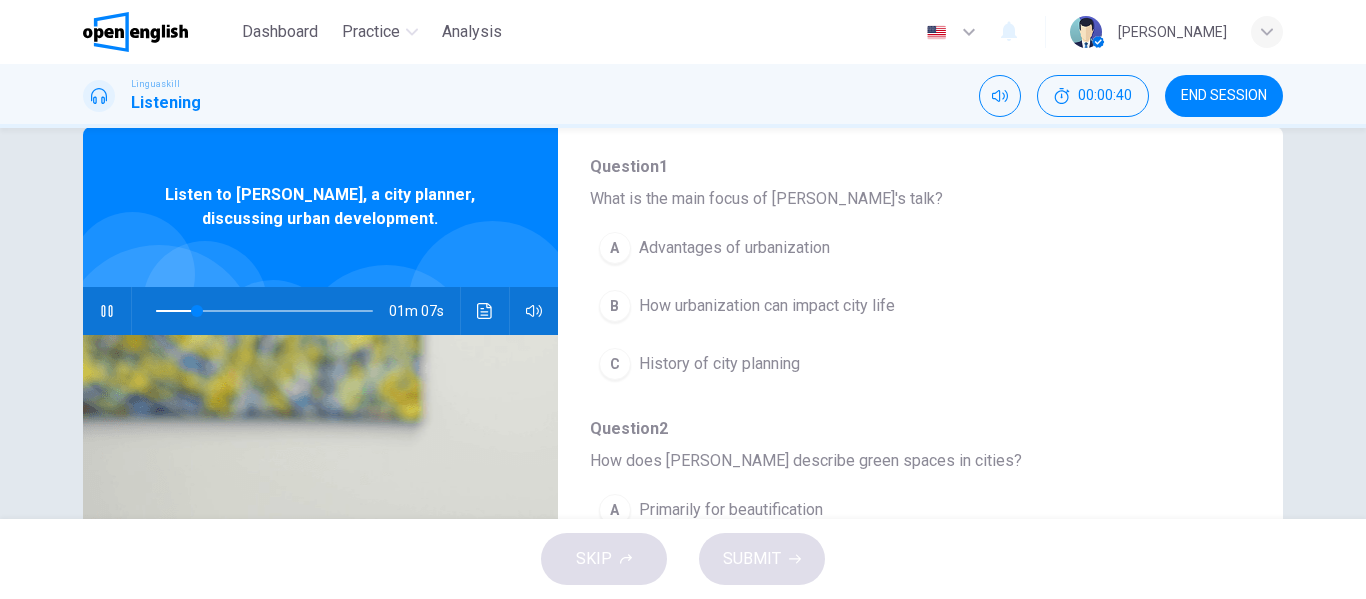 click on "01m 07s" at bounding box center [320, 311] 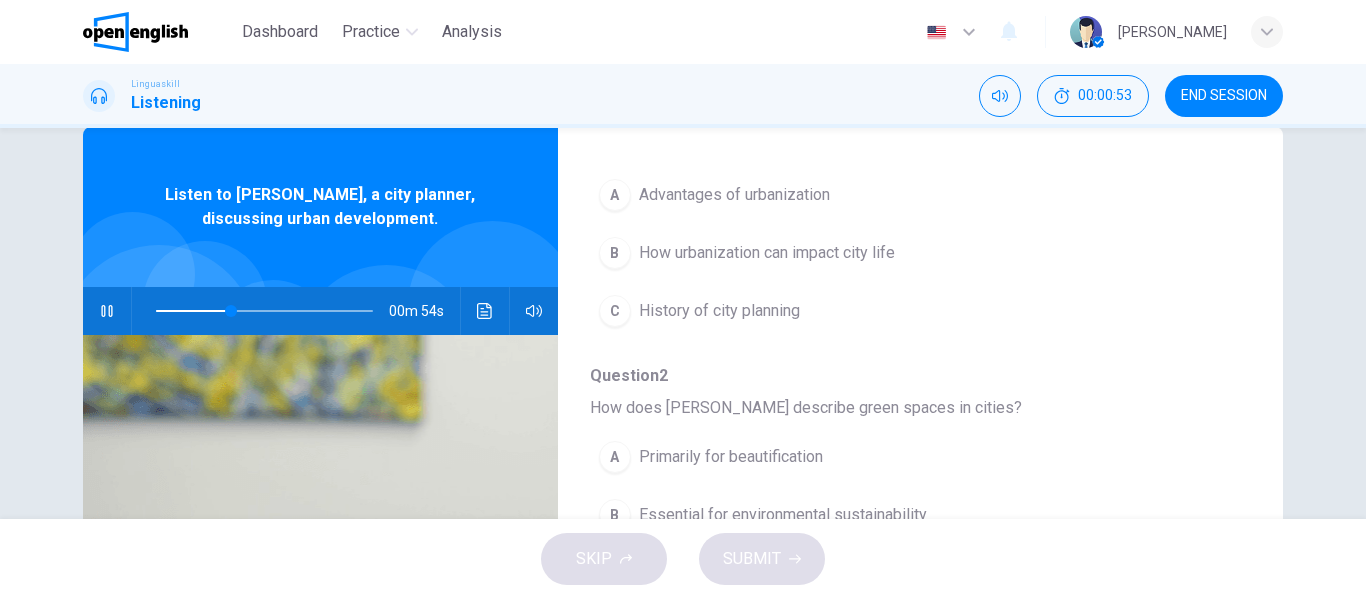 scroll, scrollTop: 266, scrollLeft: 0, axis: vertical 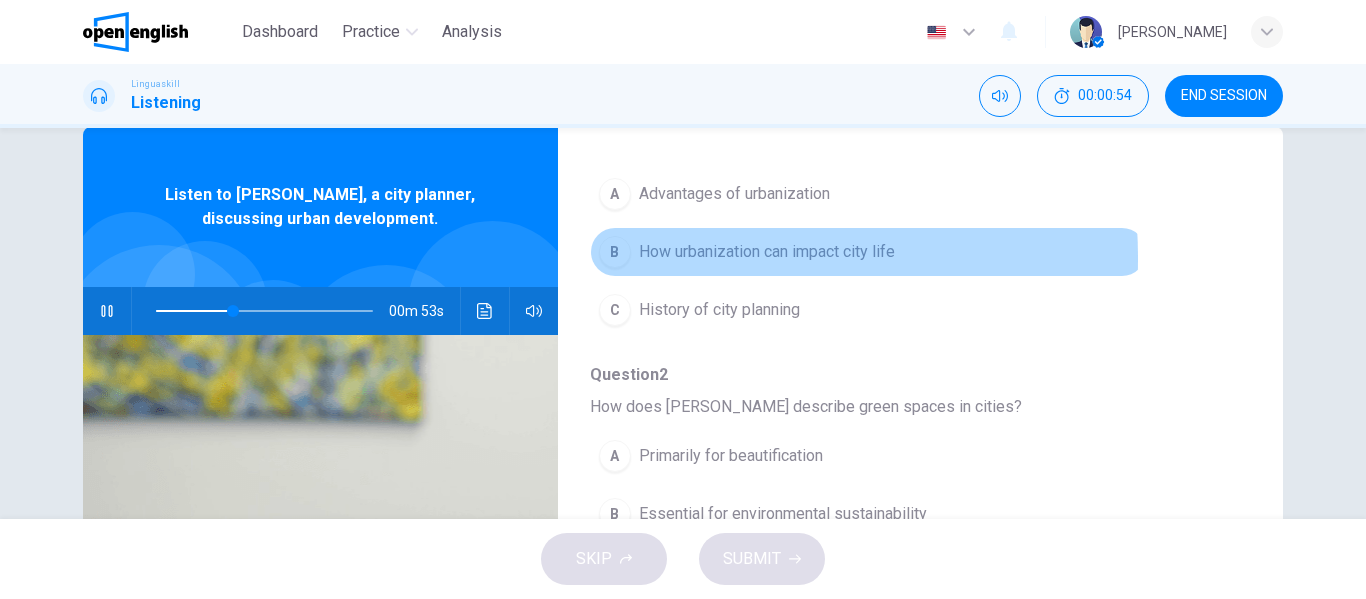 click on "B" at bounding box center [615, 252] 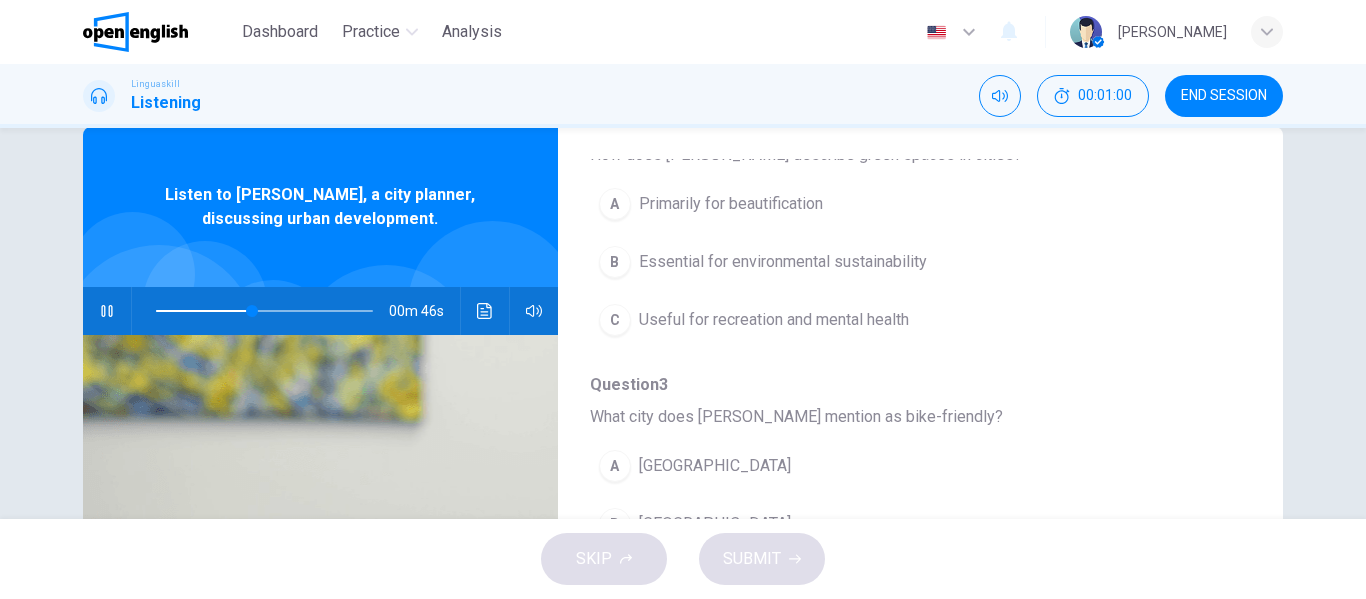 scroll, scrollTop: 519, scrollLeft: 0, axis: vertical 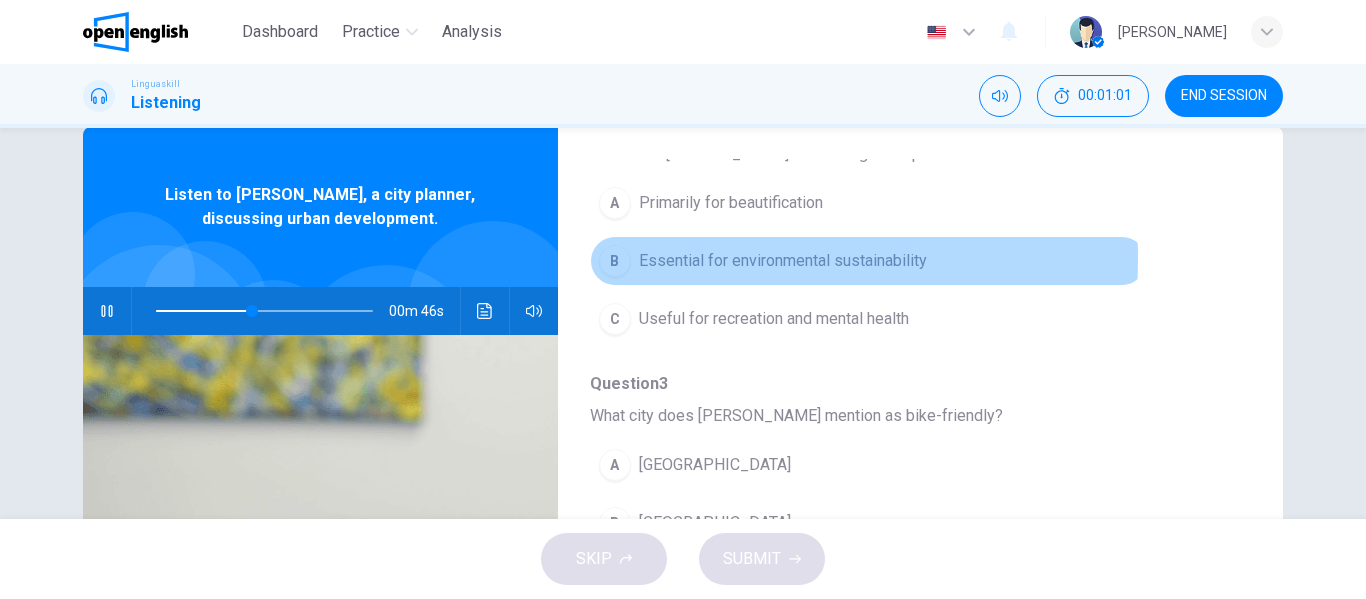 click on "B" at bounding box center (615, 261) 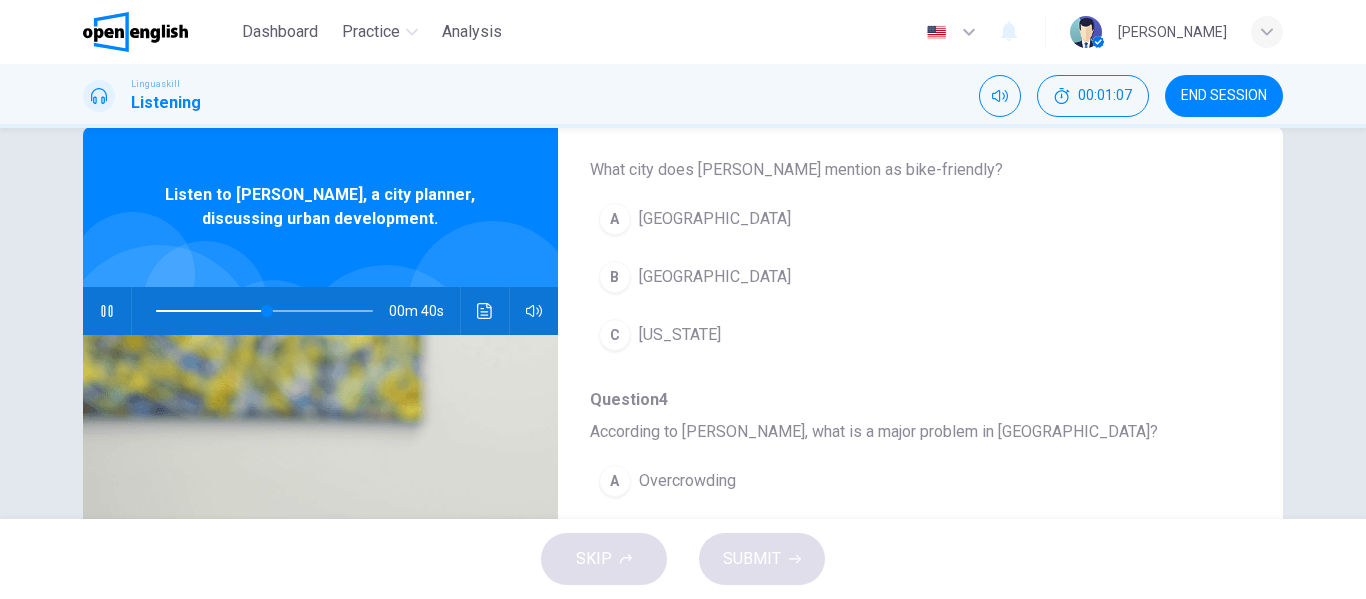 scroll, scrollTop: 767, scrollLeft: 0, axis: vertical 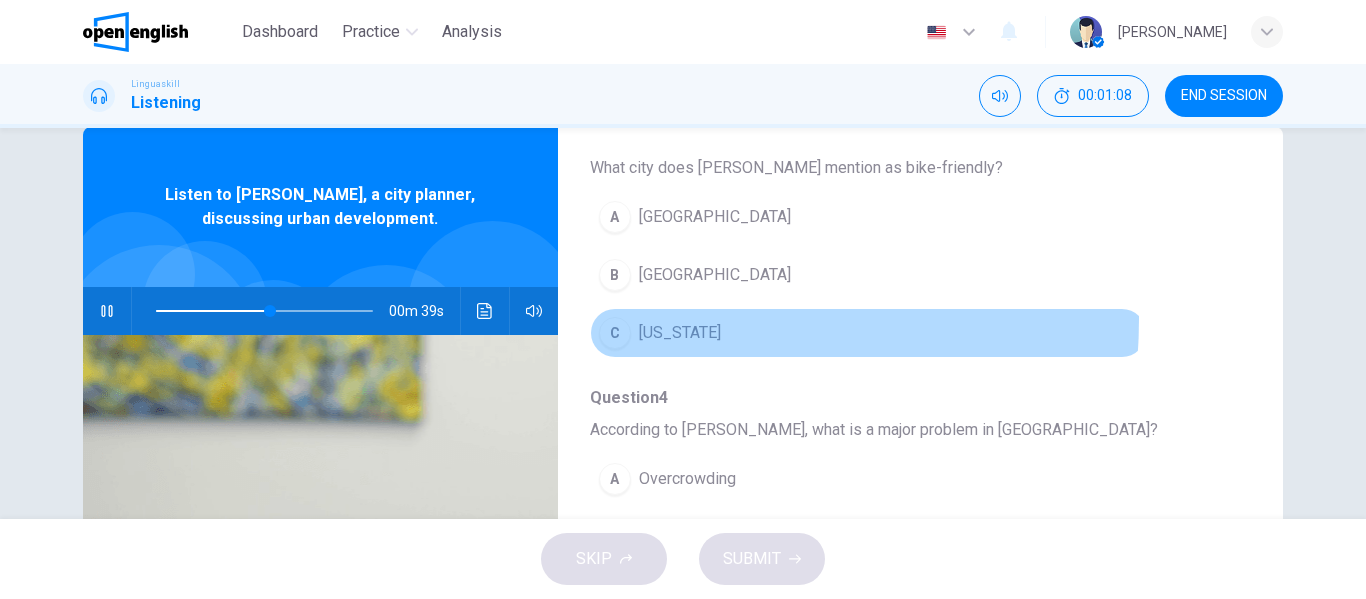 click on "C" at bounding box center [615, 333] 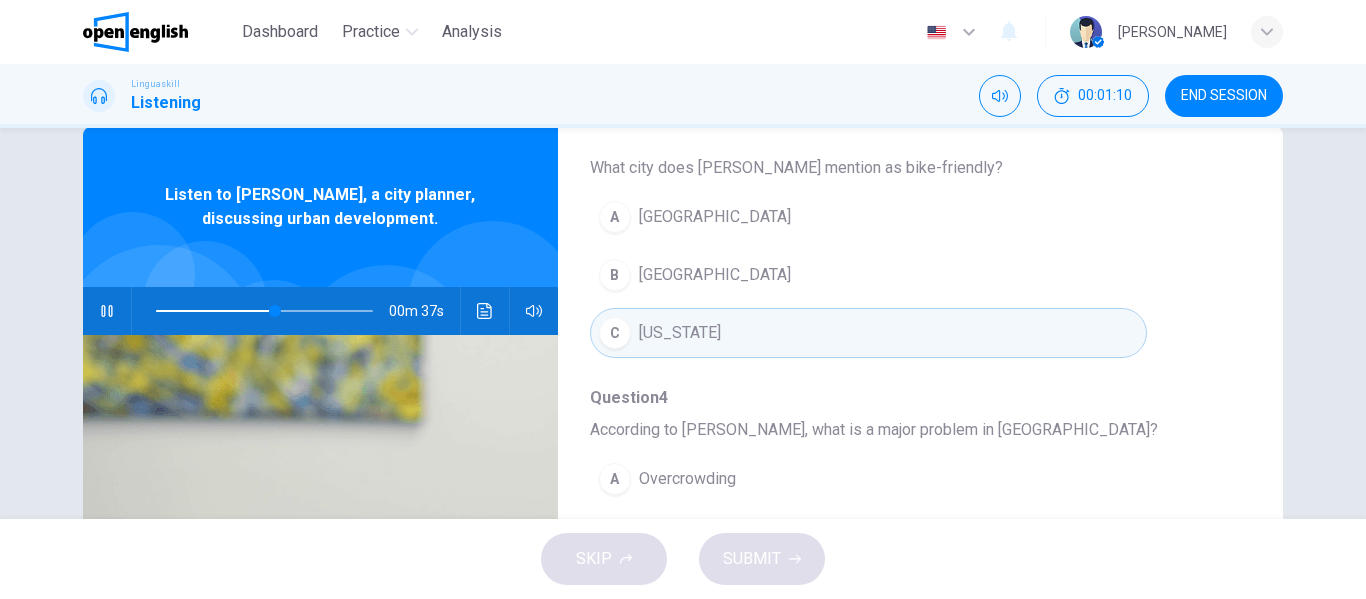 click on "B" at bounding box center [615, 275] 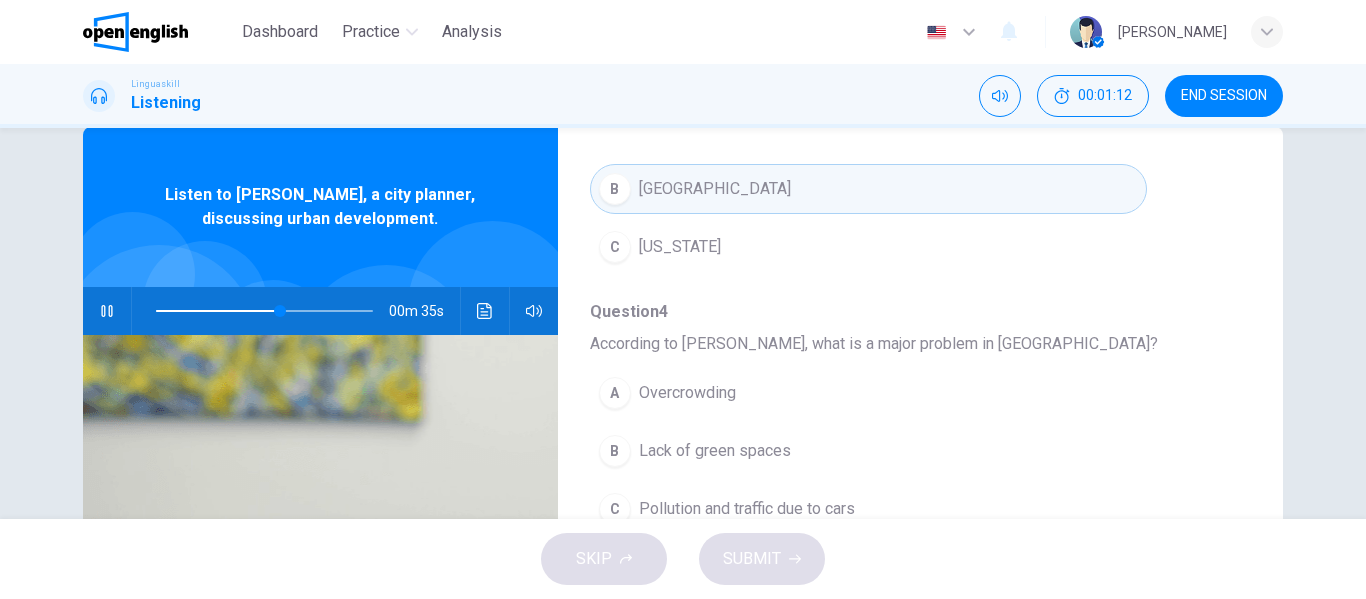 scroll, scrollTop: 863, scrollLeft: 0, axis: vertical 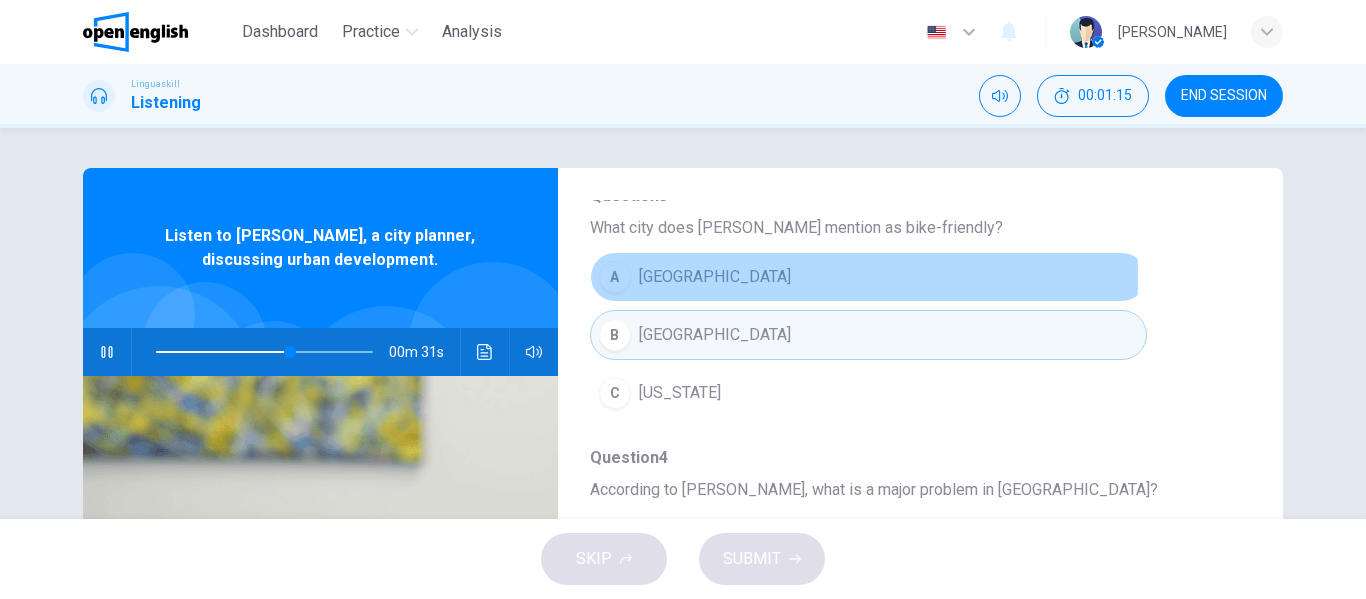 click on "A" at bounding box center [615, 277] 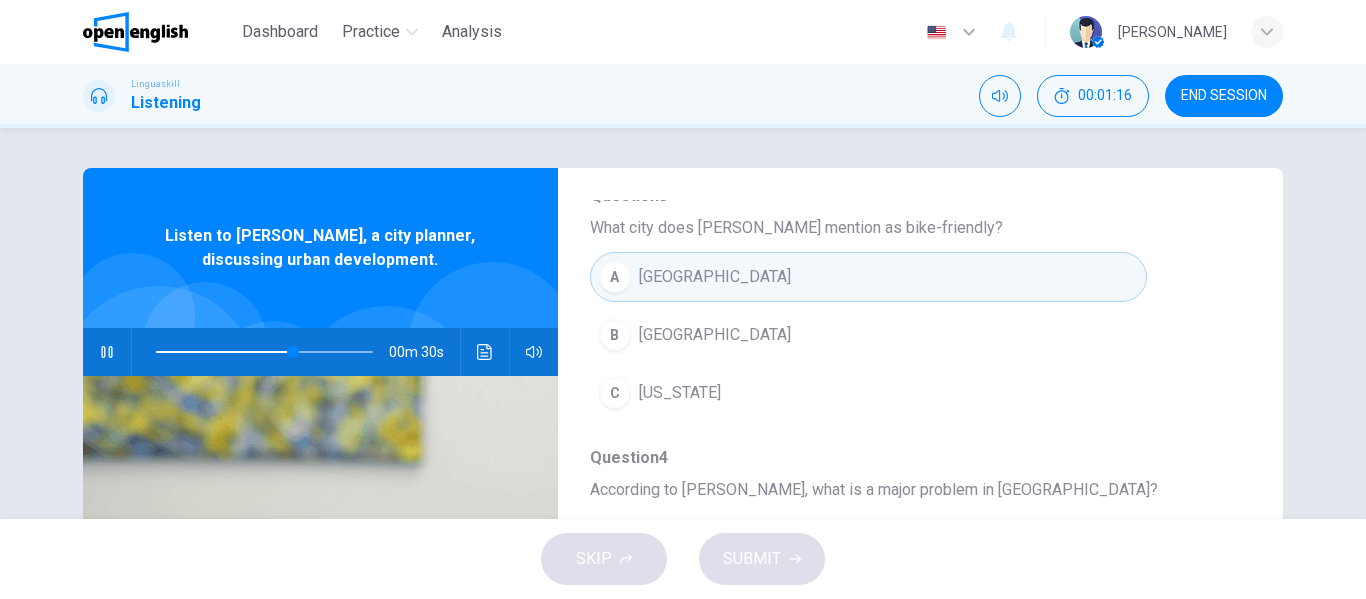 scroll, scrollTop: 863, scrollLeft: 0, axis: vertical 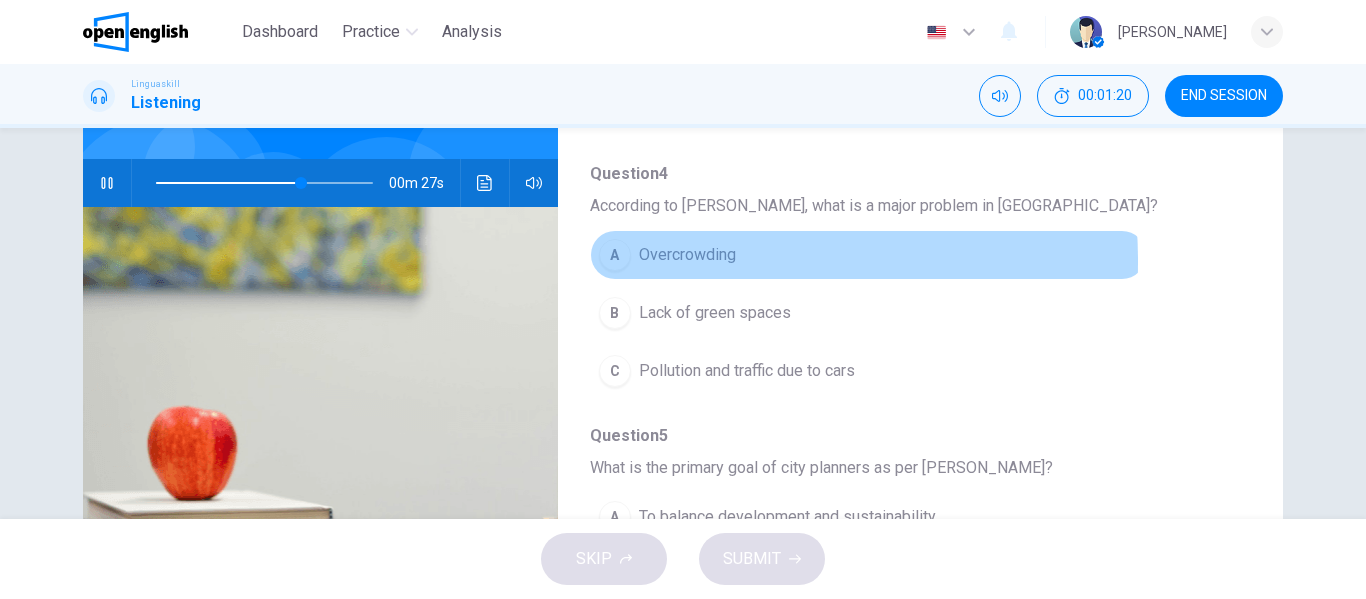 click on "A Overcrowding" at bounding box center (868, 255) 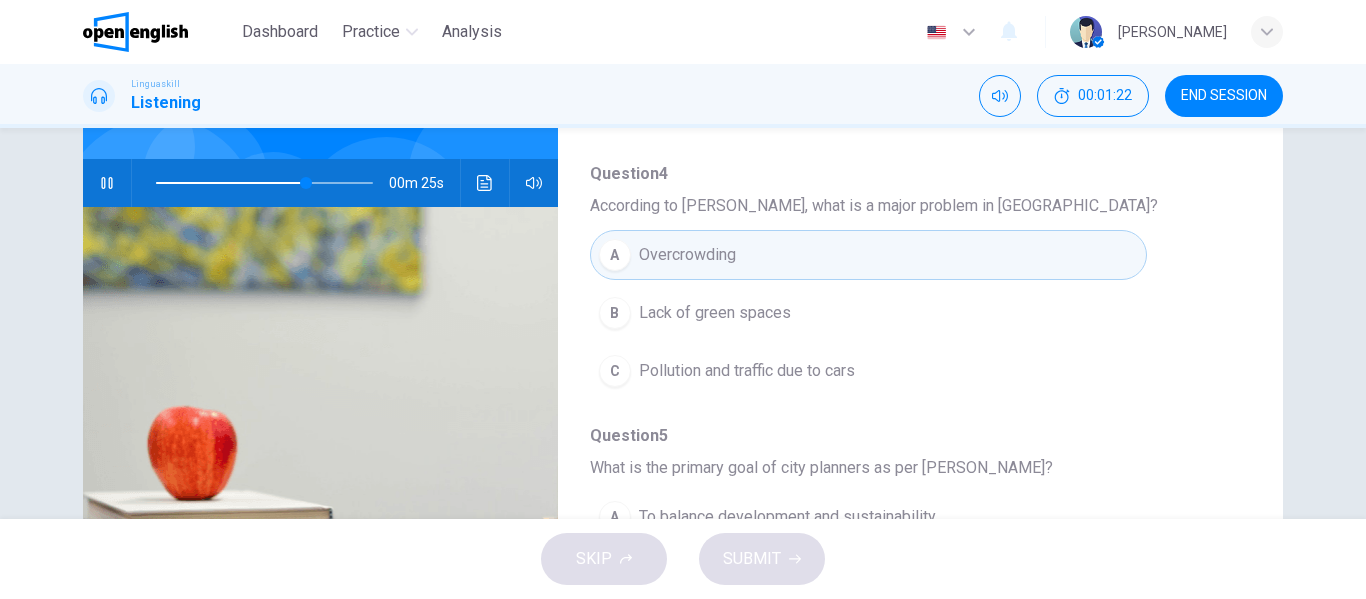 click on "C" at bounding box center [615, 371] 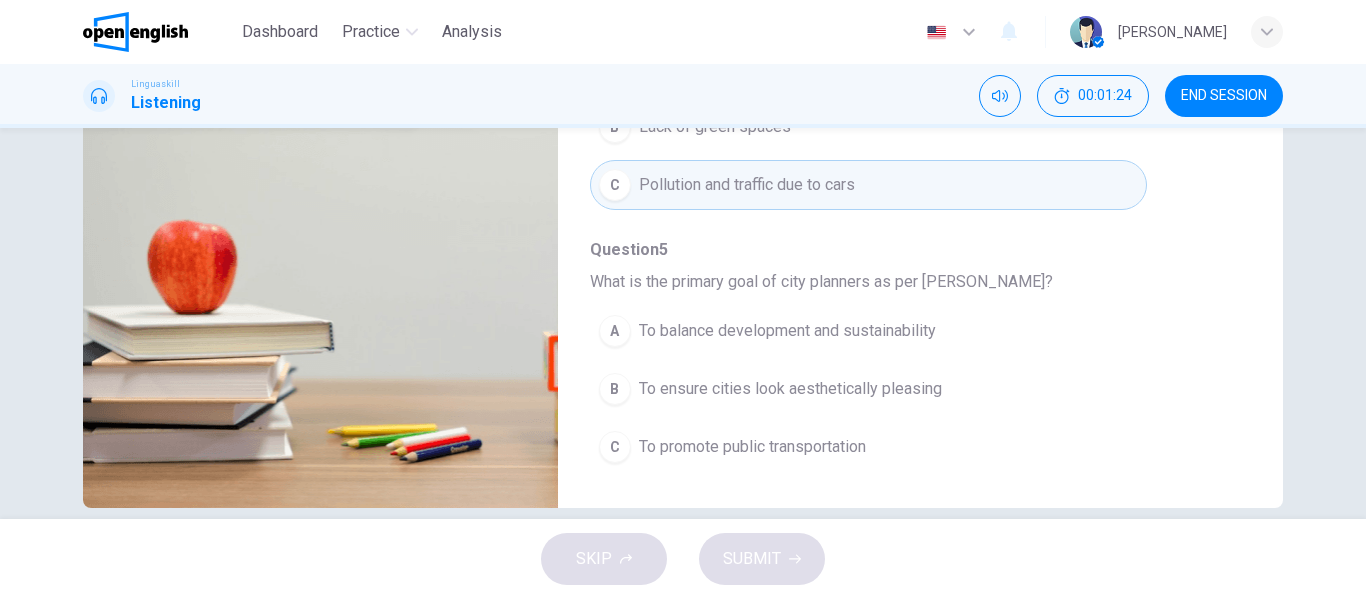 scroll, scrollTop: 357, scrollLeft: 0, axis: vertical 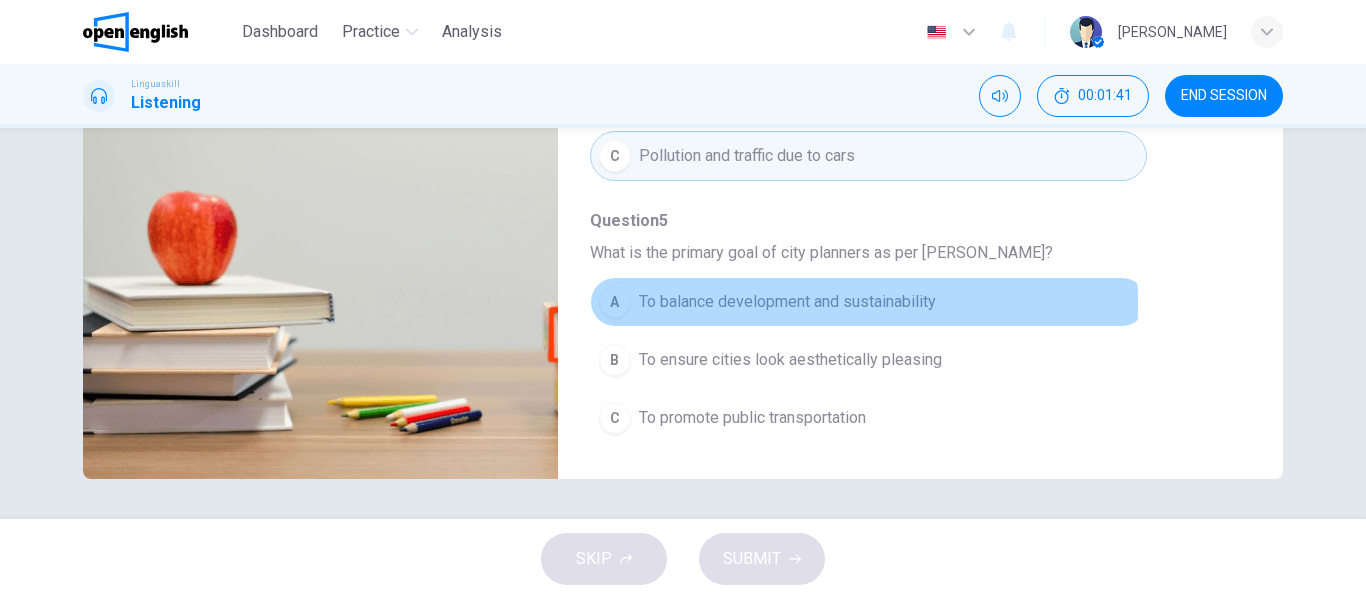 click on "A" at bounding box center [615, 302] 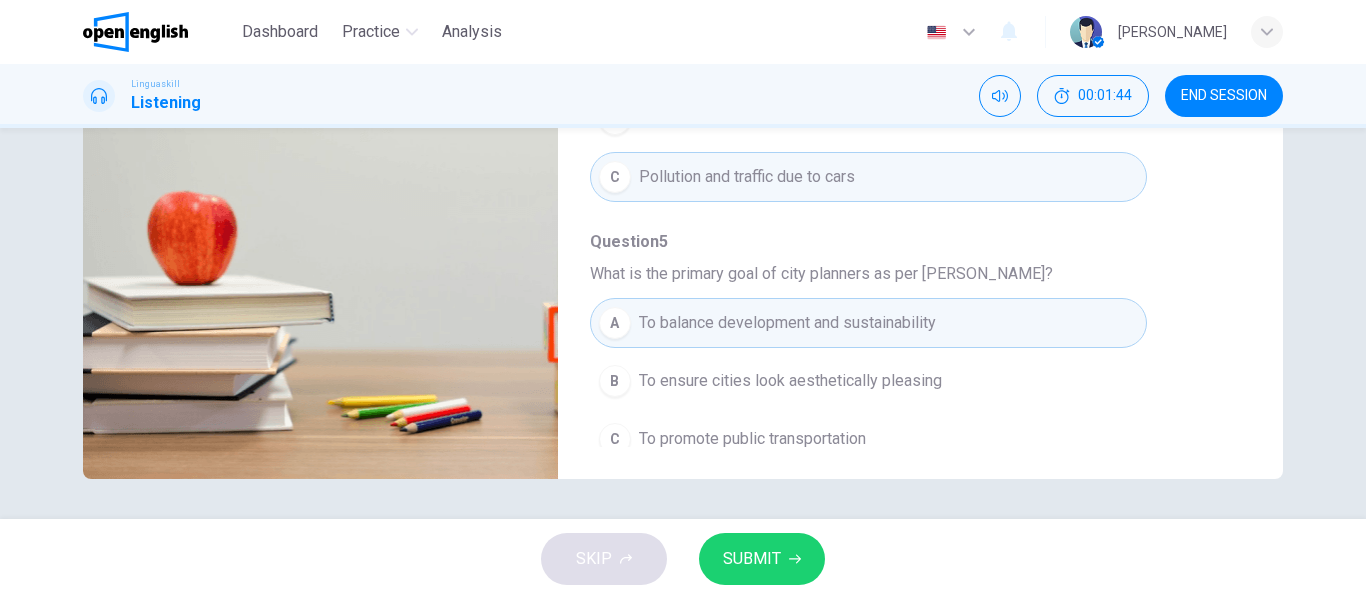 scroll, scrollTop: 863, scrollLeft: 0, axis: vertical 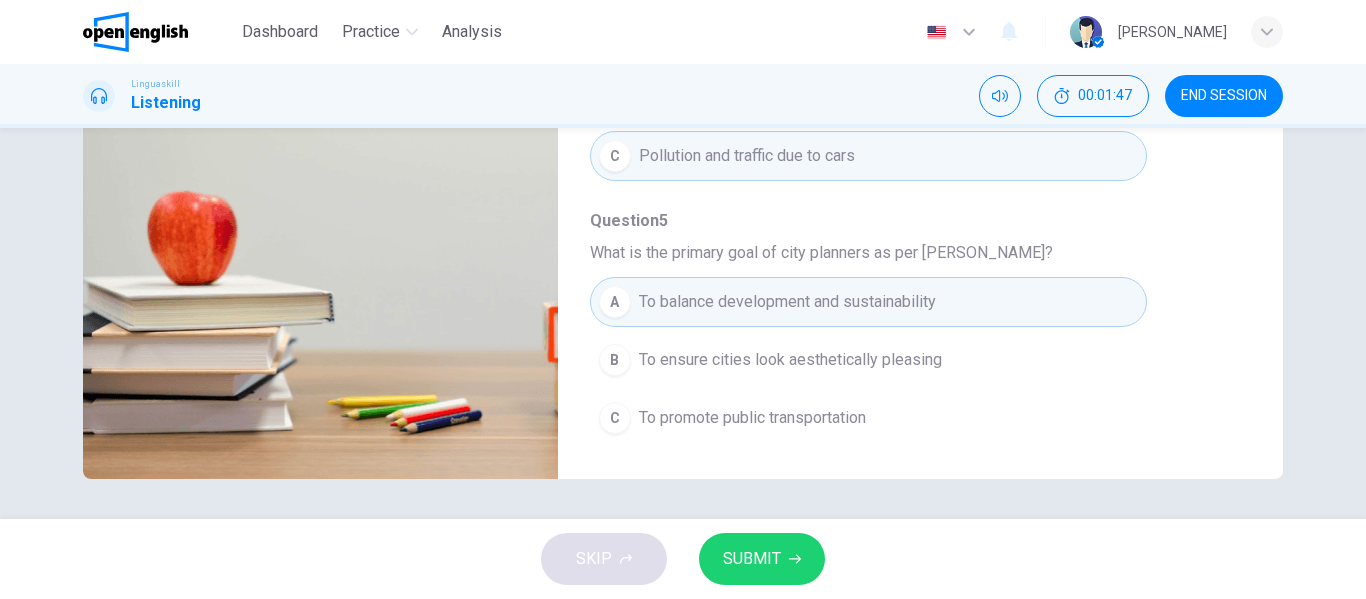 type on "*" 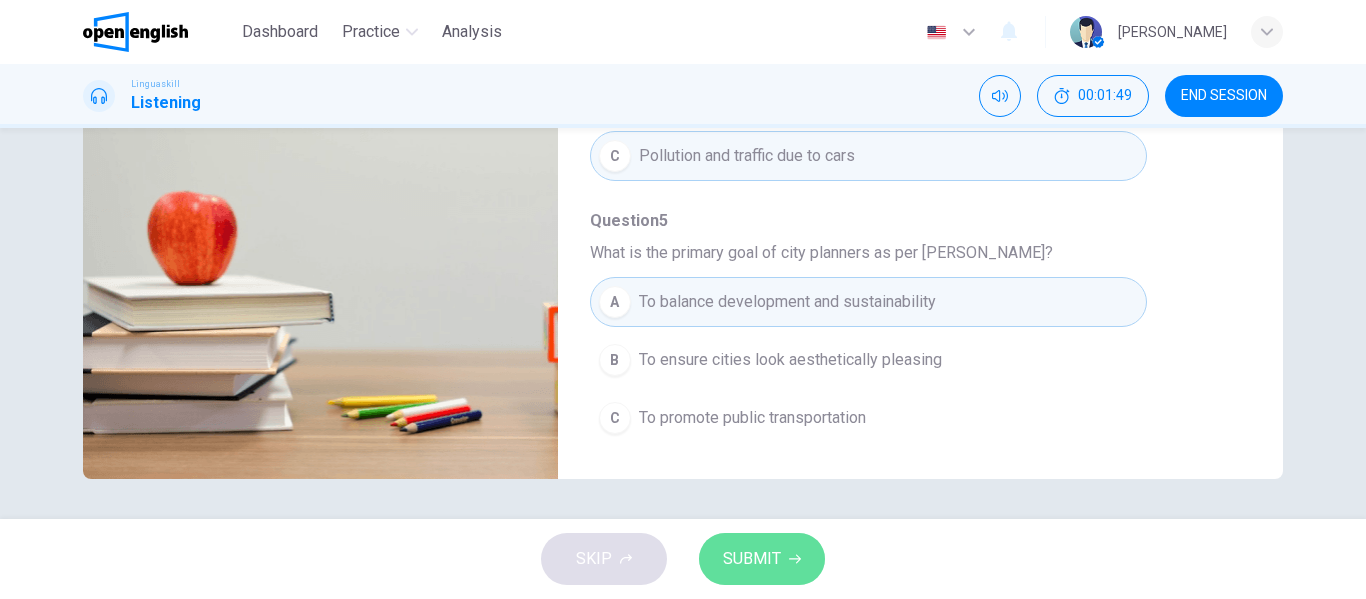 click on "SUBMIT" at bounding box center (762, 559) 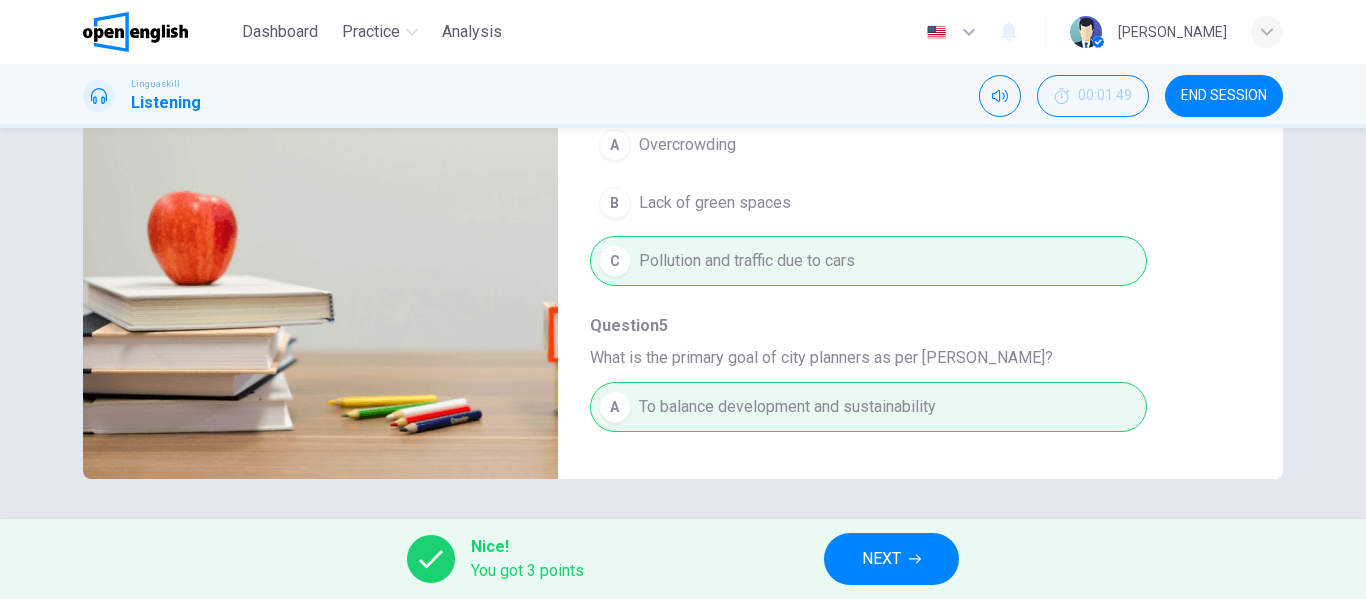scroll, scrollTop: 863, scrollLeft: 0, axis: vertical 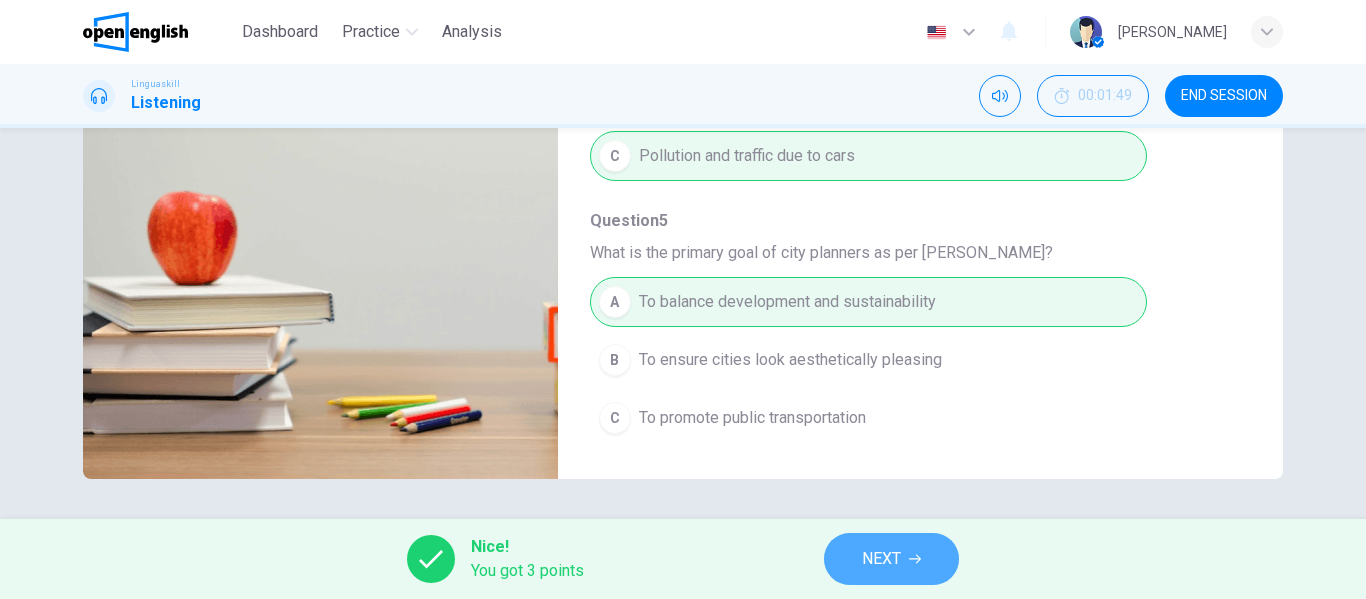 click on "NEXT" at bounding box center [881, 559] 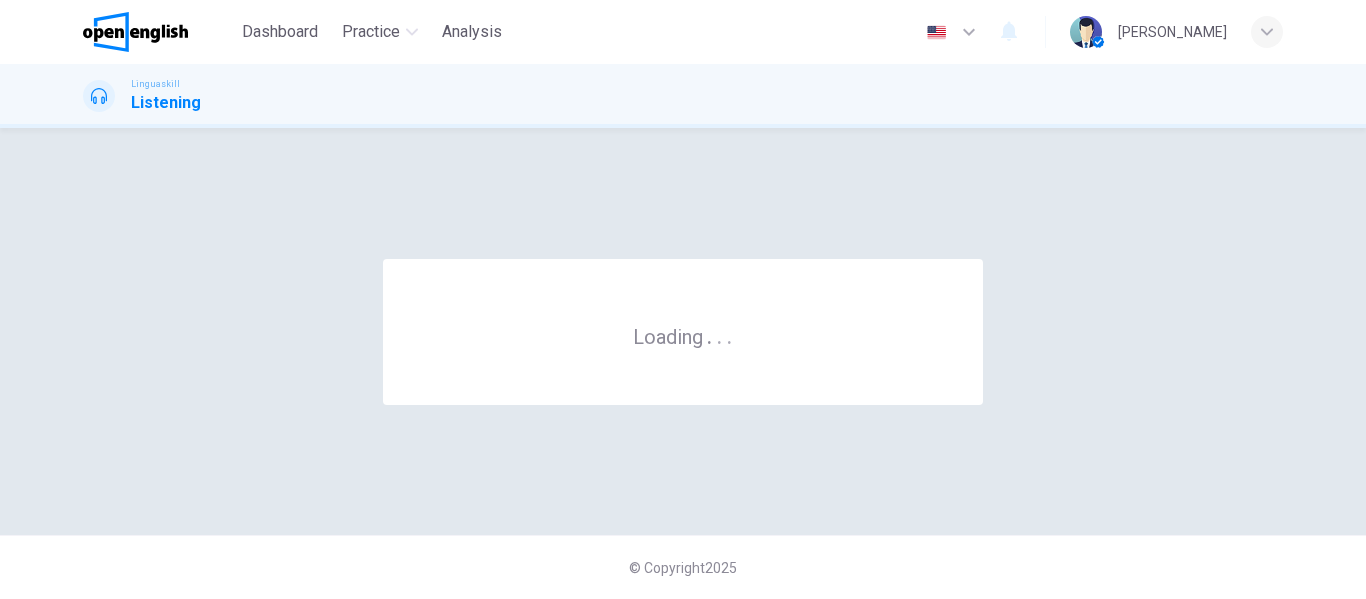 scroll, scrollTop: 0, scrollLeft: 0, axis: both 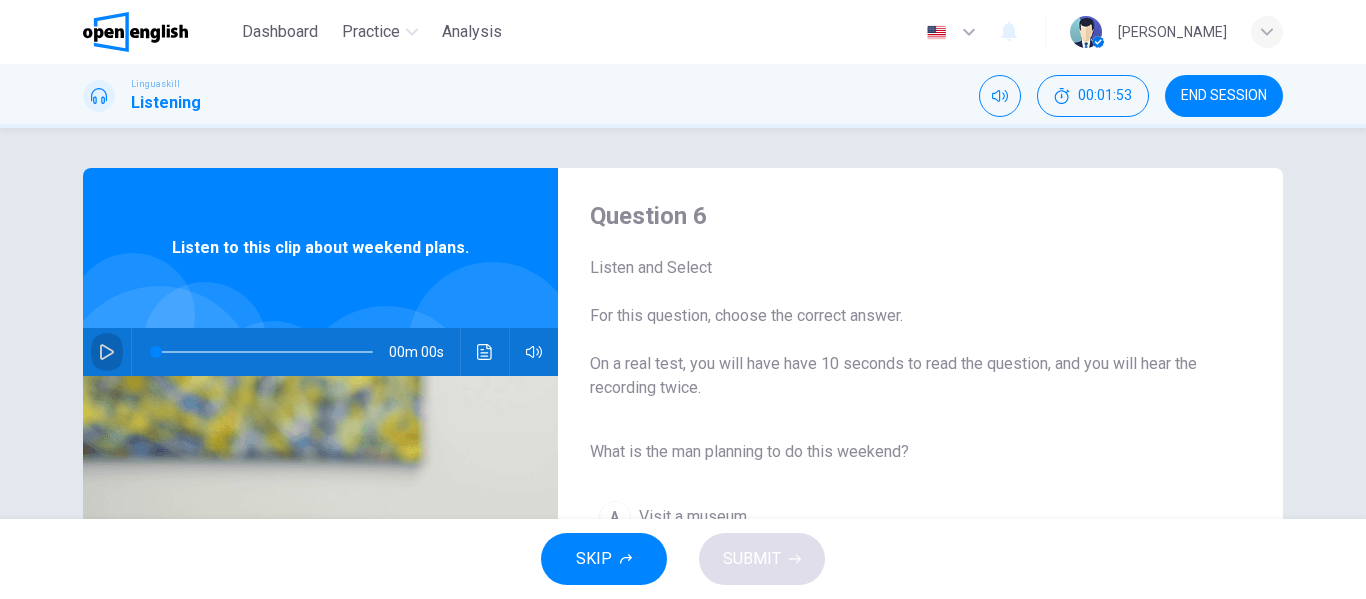 click 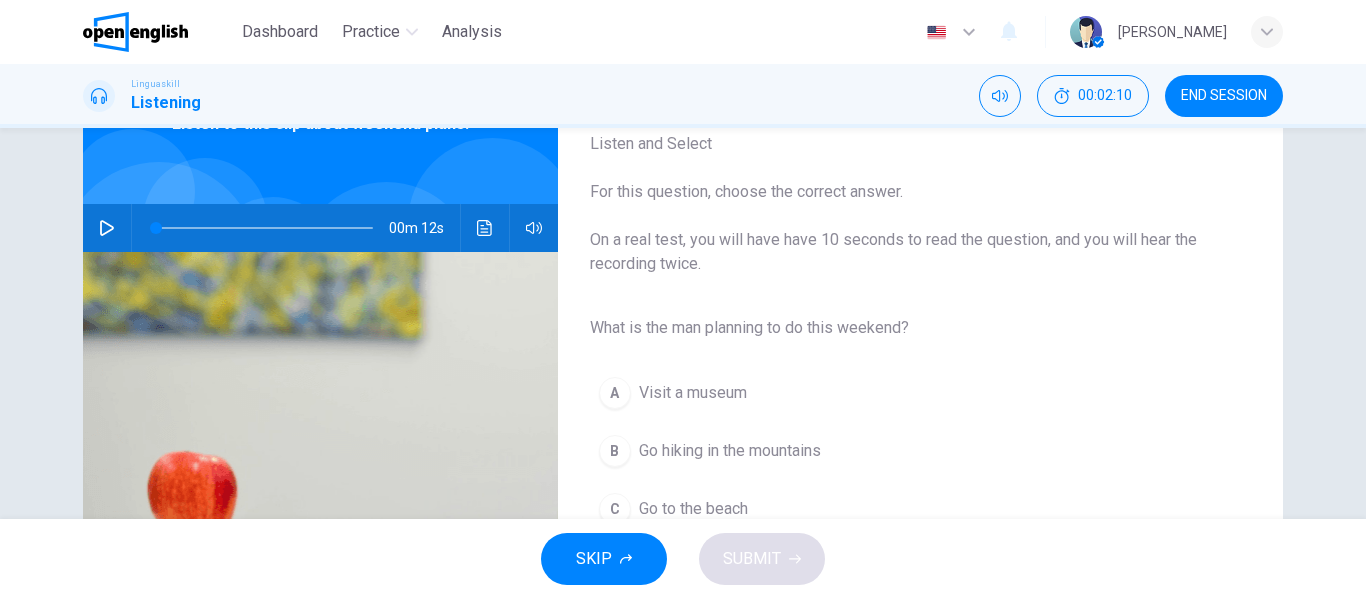 scroll, scrollTop: 124, scrollLeft: 0, axis: vertical 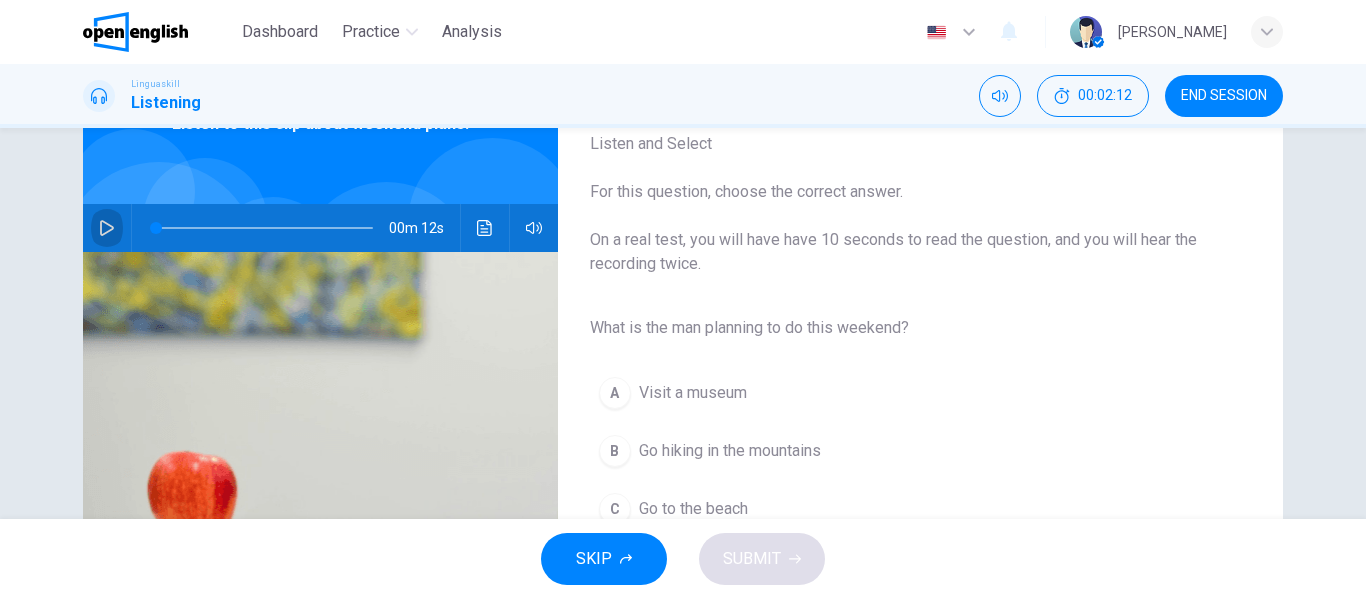 click 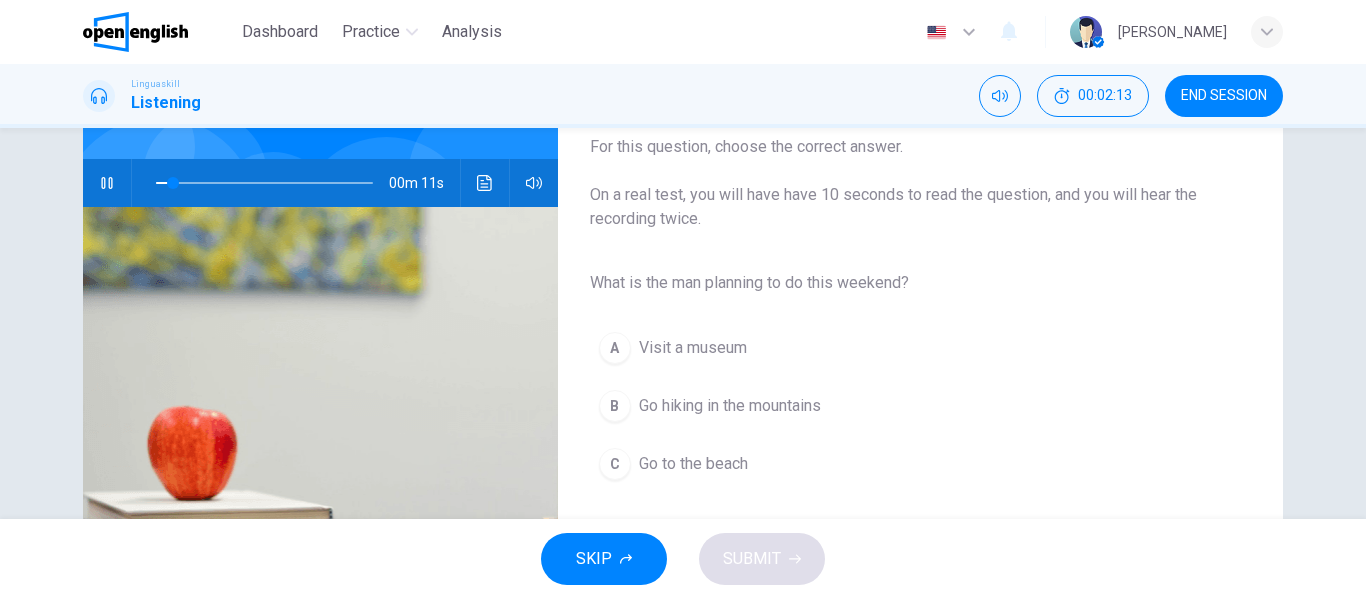 scroll, scrollTop: 182, scrollLeft: 0, axis: vertical 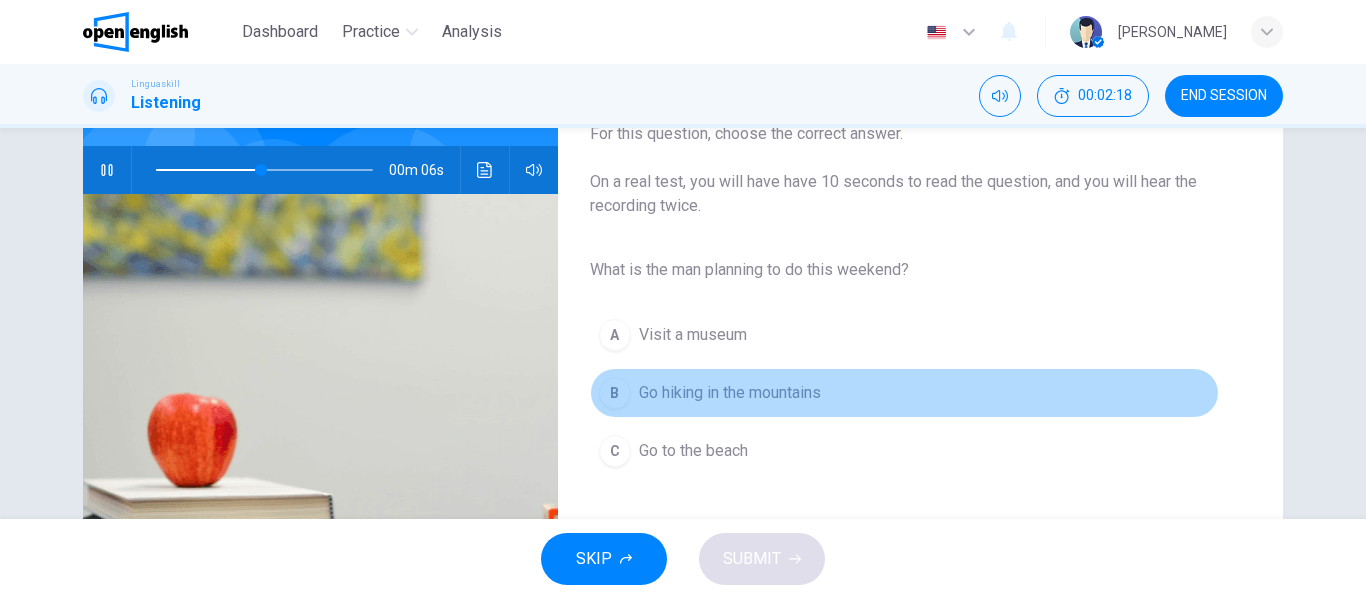 click on "Go hiking in the mountains" at bounding box center (730, 393) 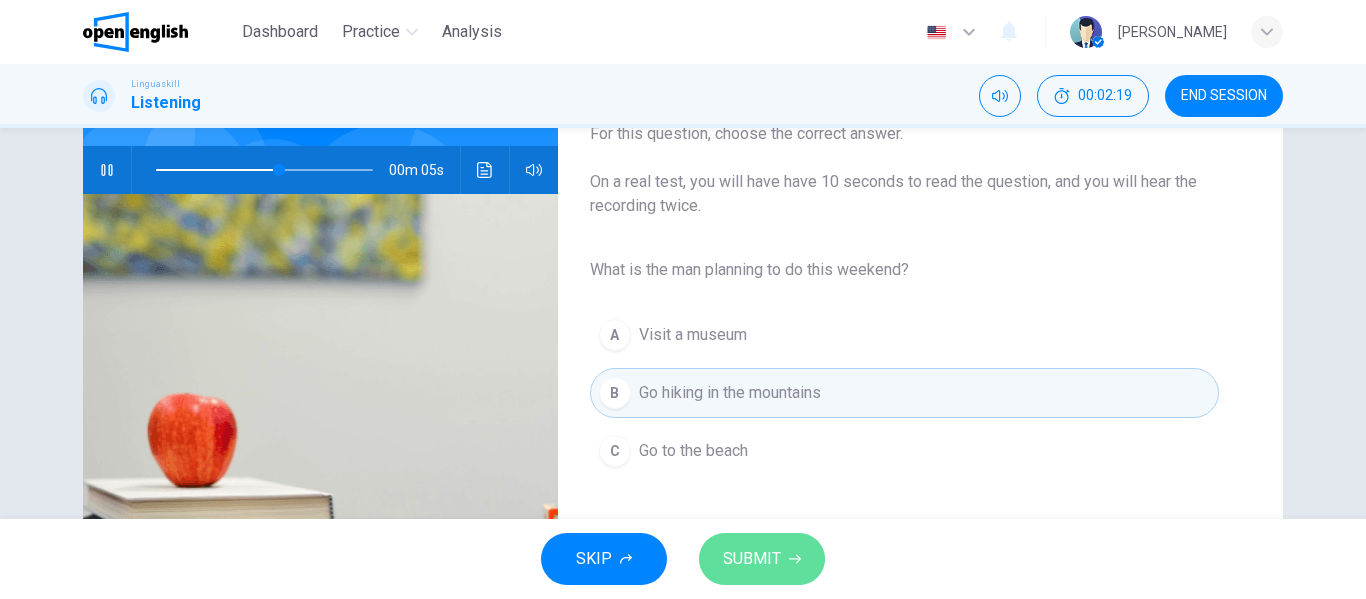click on "SUBMIT" at bounding box center (752, 559) 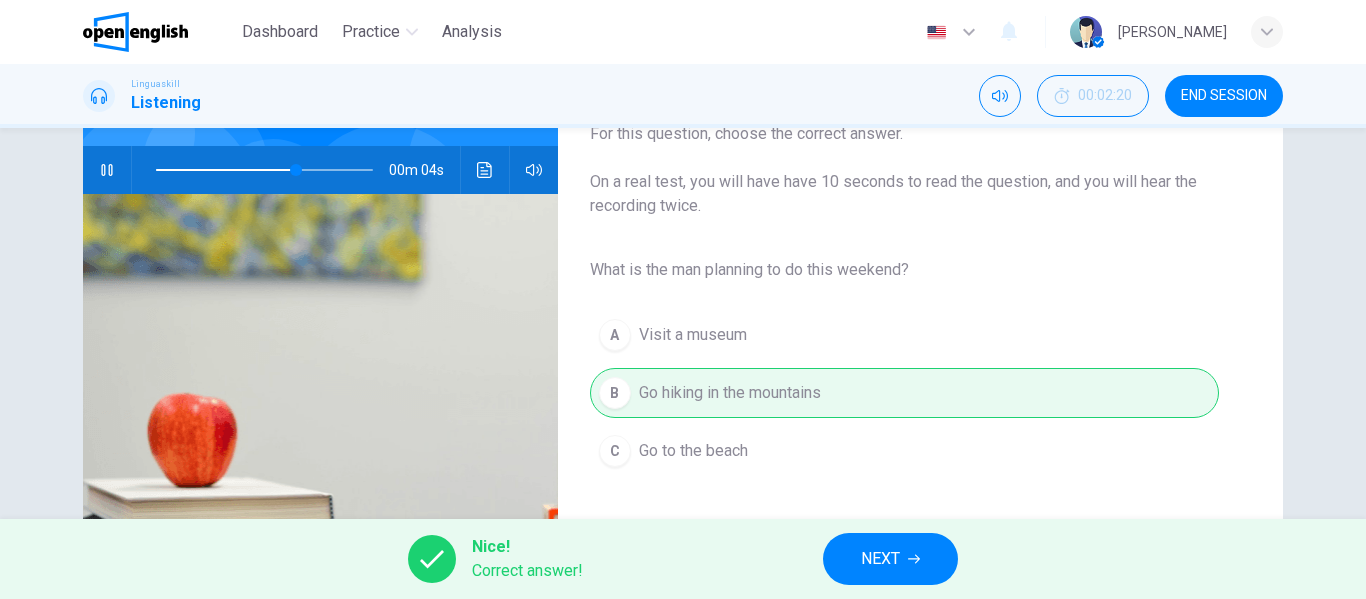 type on "**" 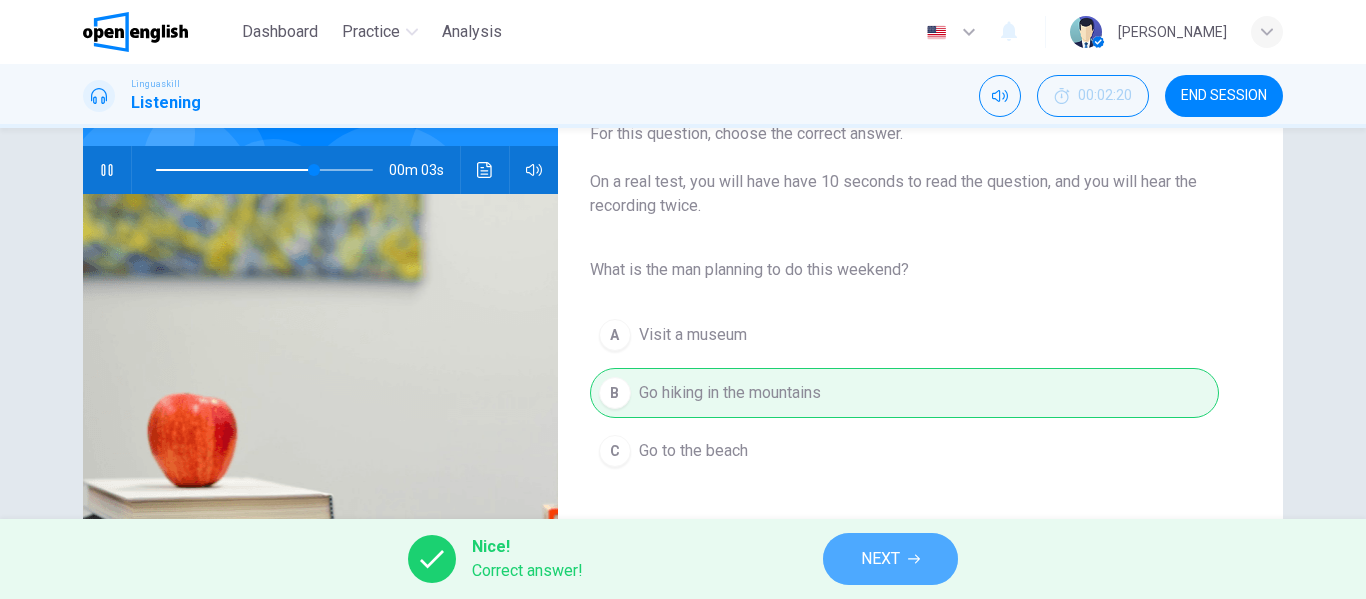 click on "NEXT" at bounding box center (880, 559) 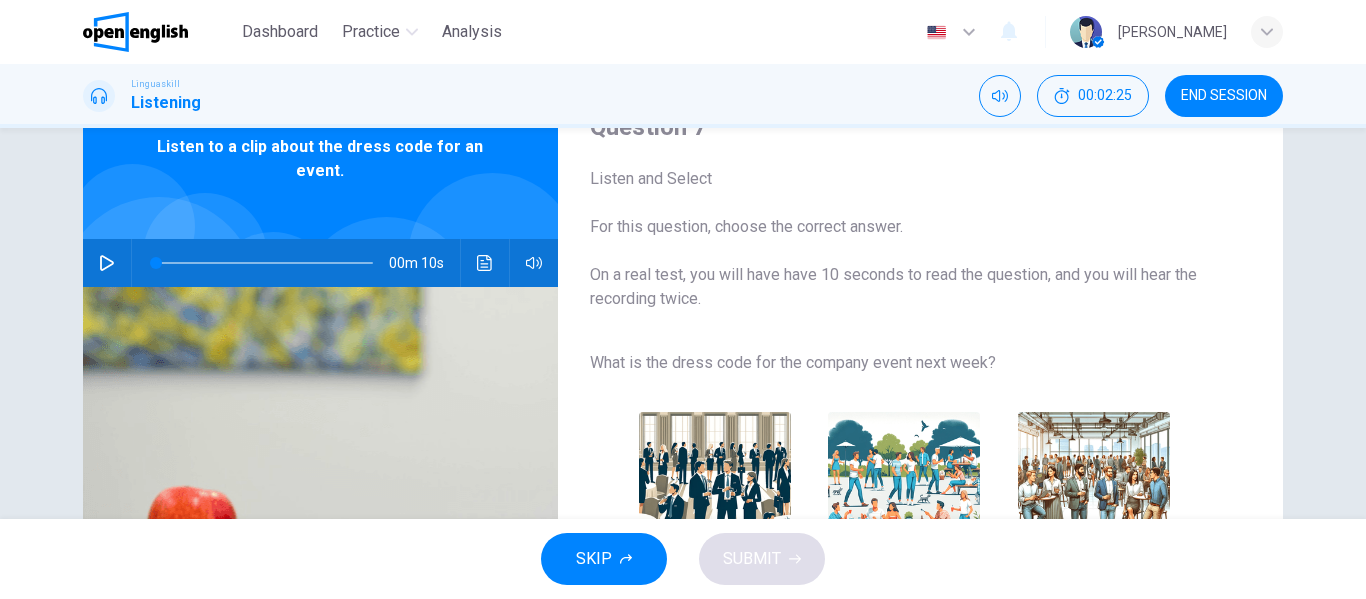scroll, scrollTop: 91, scrollLeft: 0, axis: vertical 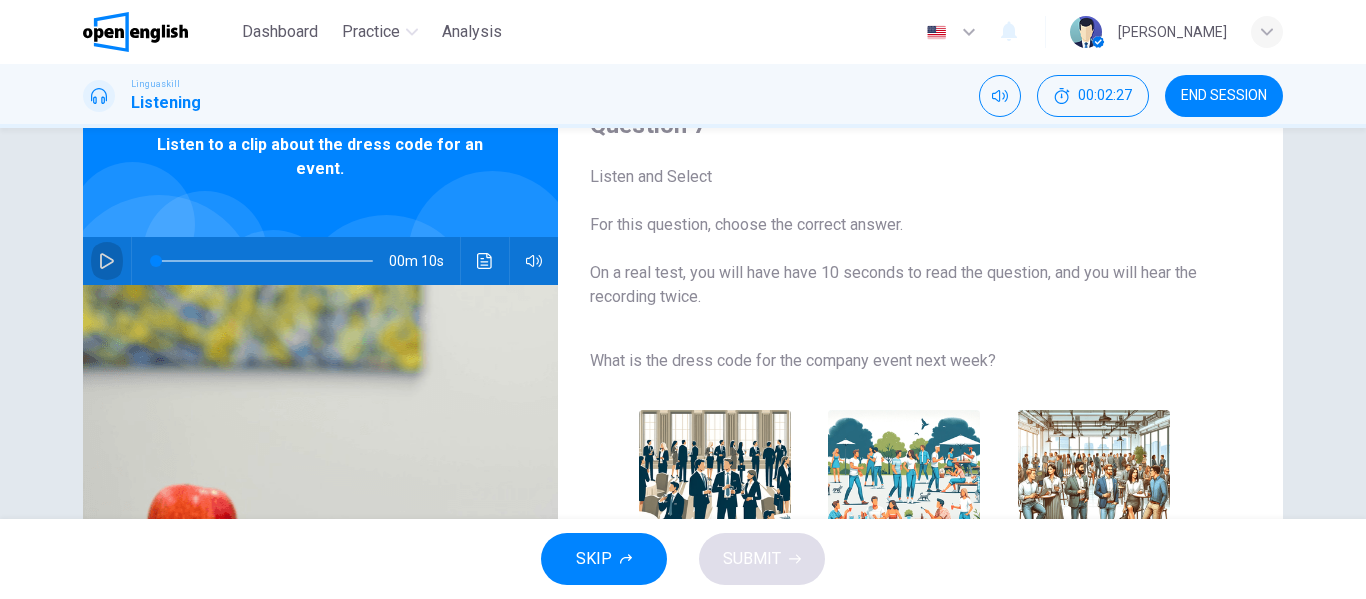 click 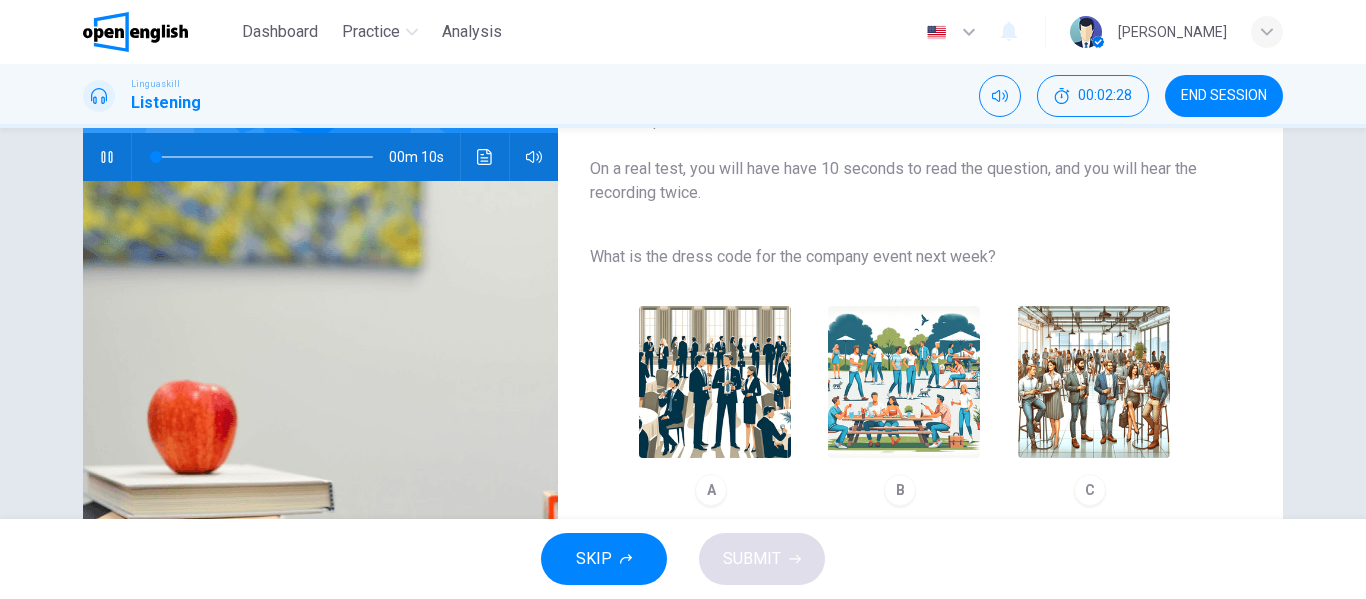 scroll, scrollTop: 199, scrollLeft: 0, axis: vertical 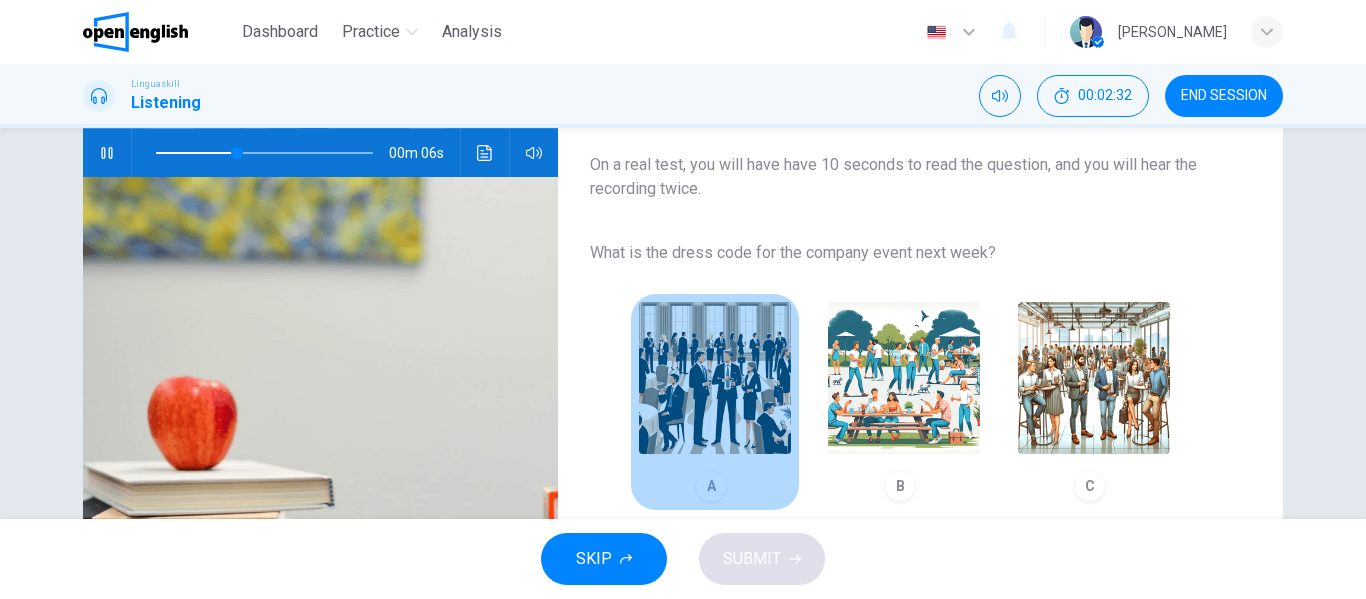 click at bounding box center [715, 378] 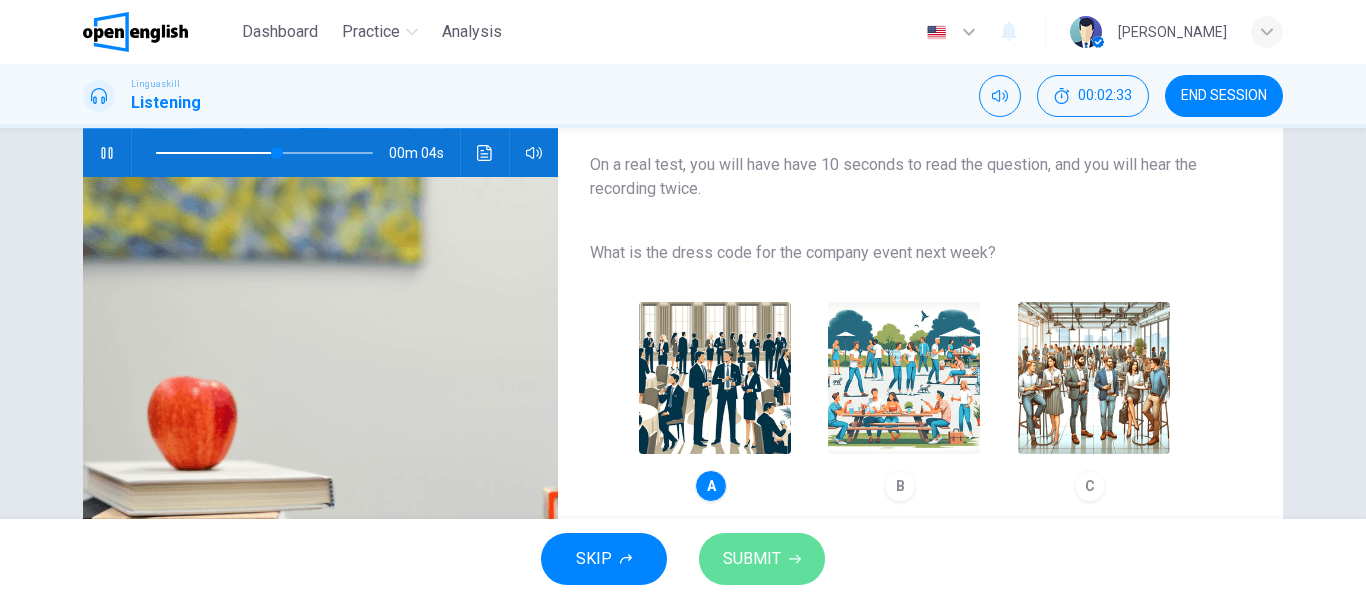 click on "SUBMIT" at bounding box center [752, 559] 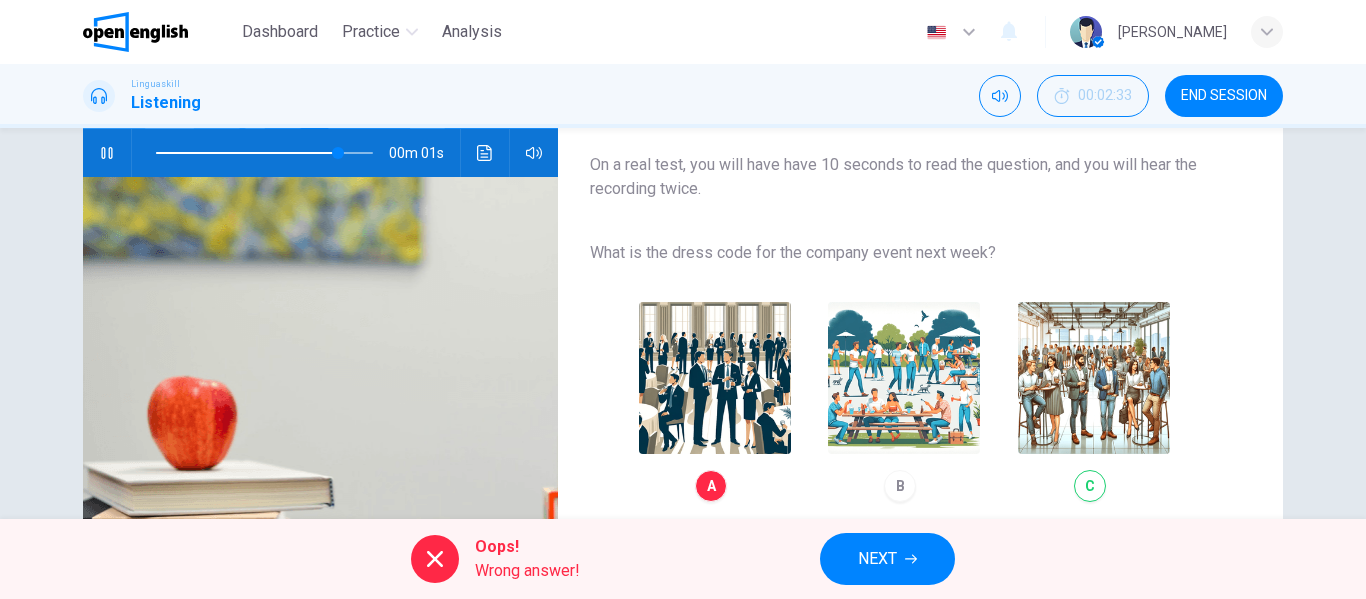 type on "**" 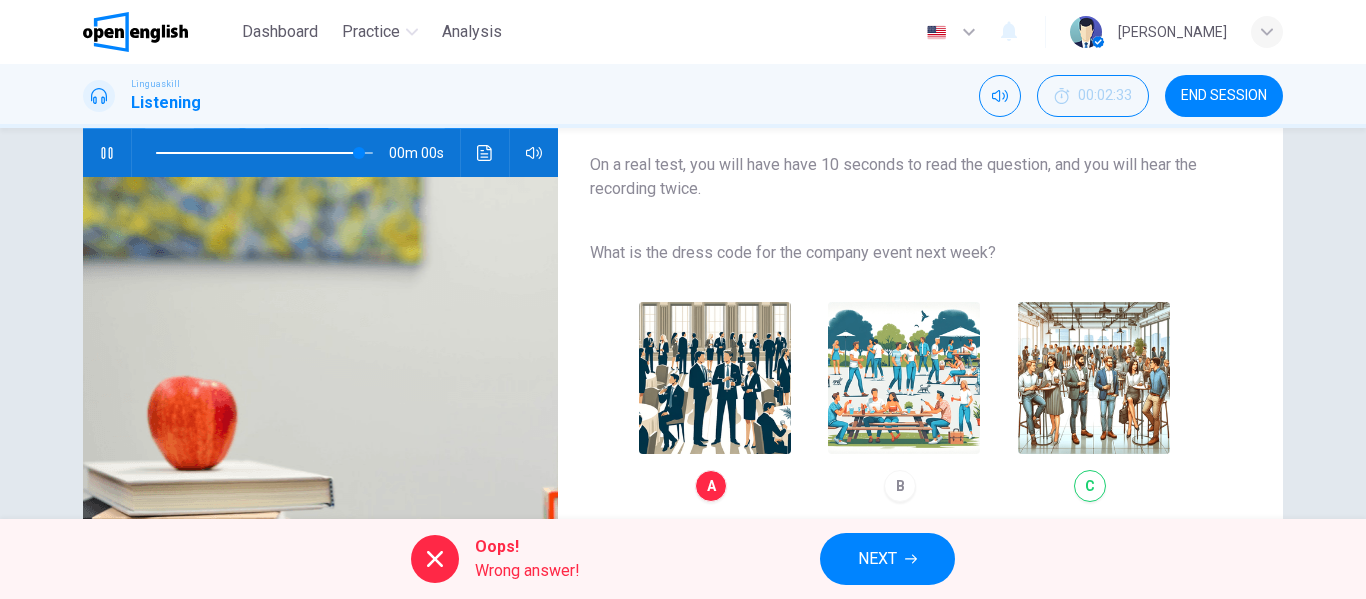click on "NEXT" at bounding box center [887, 559] 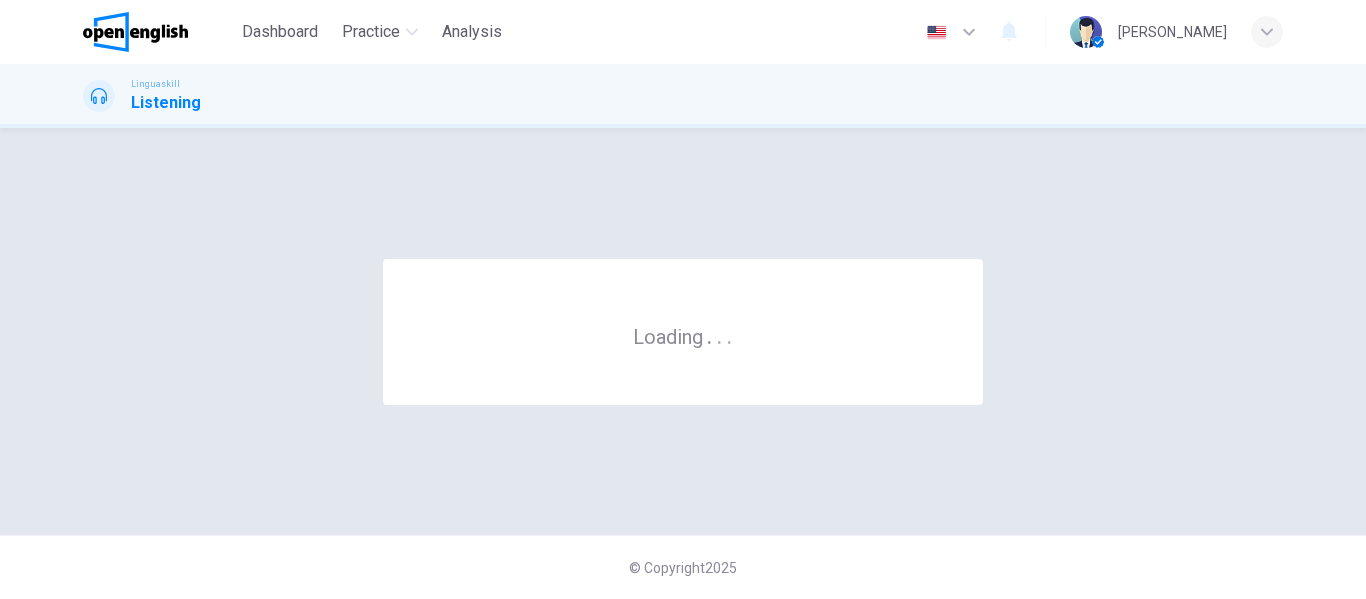 scroll, scrollTop: 0, scrollLeft: 0, axis: both 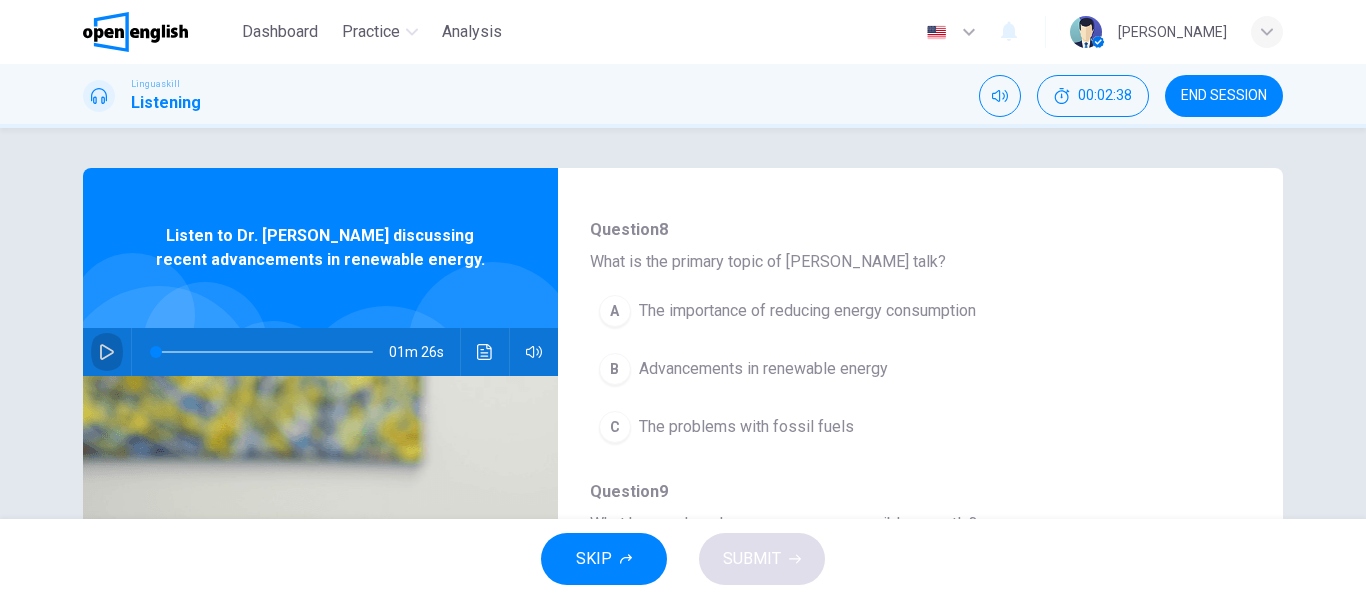 click 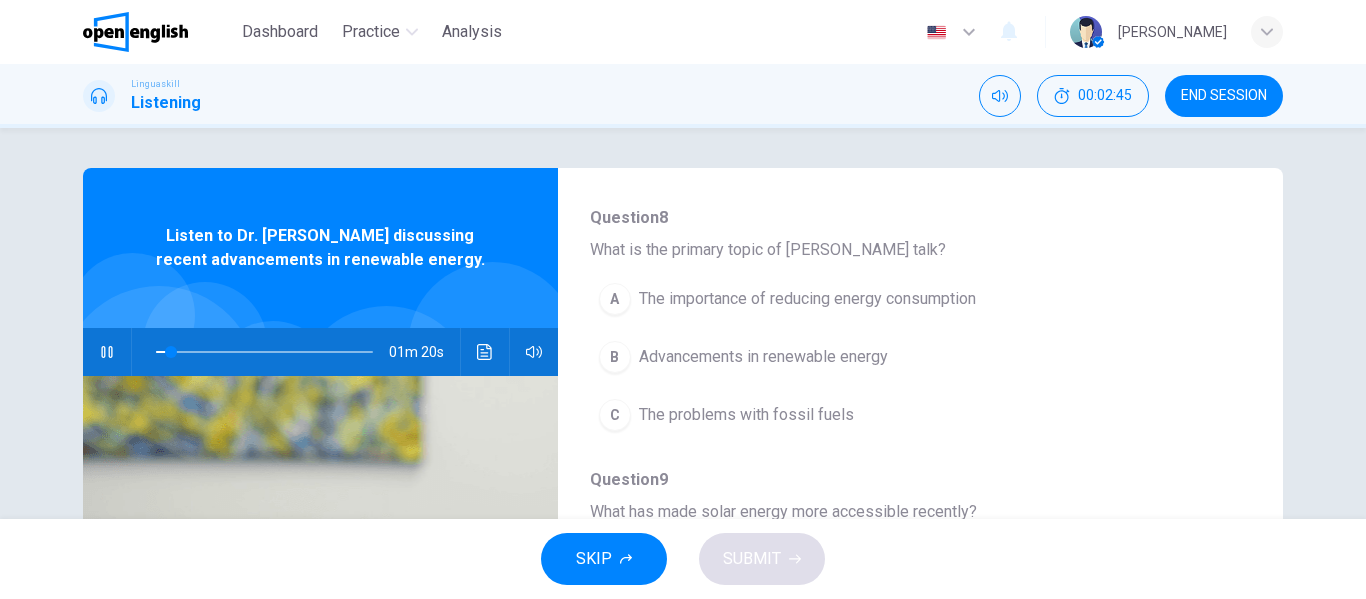 scroll, scrollTop: 203, scrollLeft: 0, axis: vertical 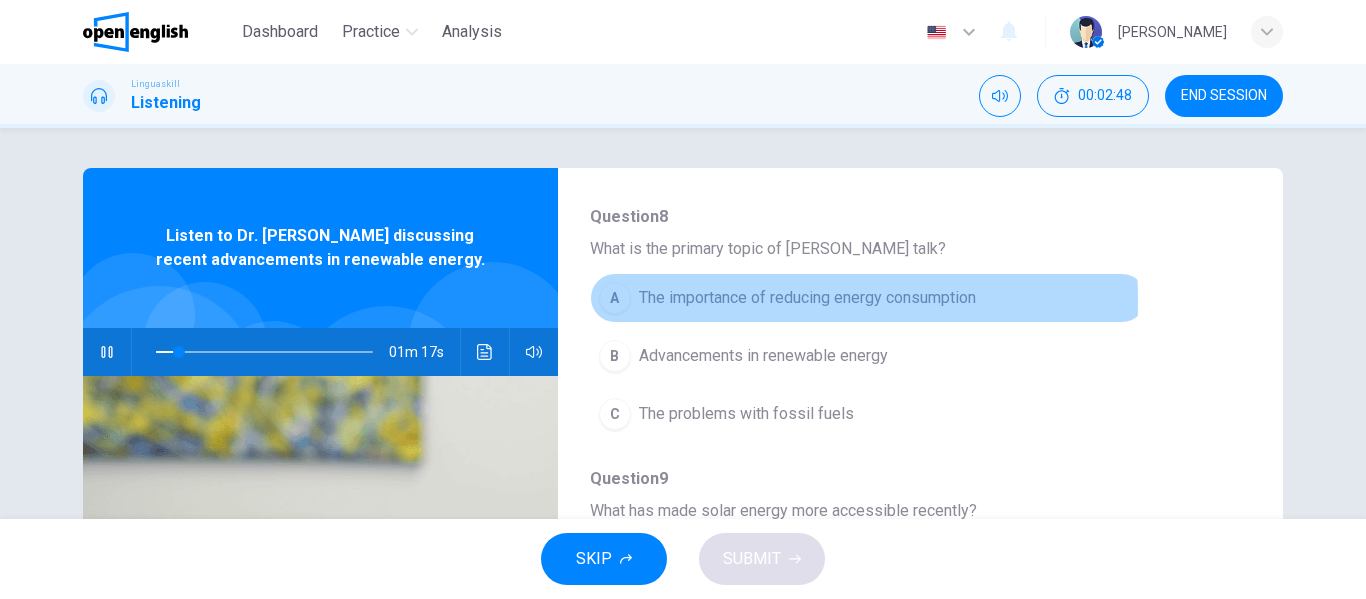 click on "A" at bounding box center [615, 298] 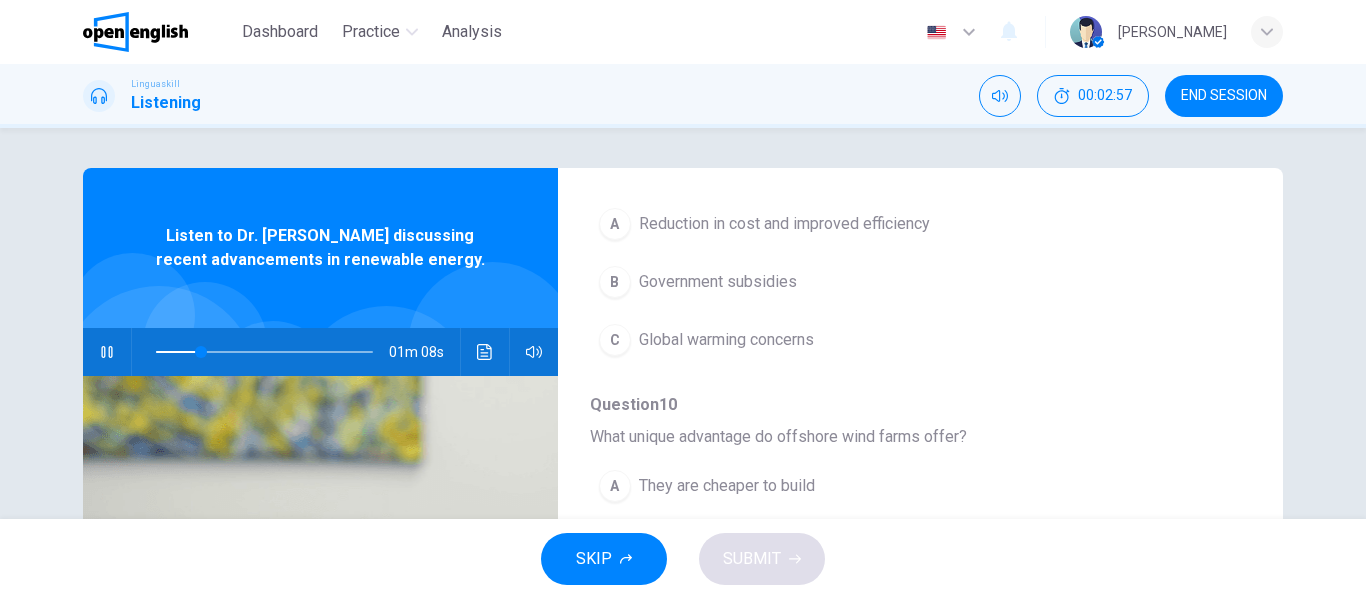 scroll, scrollTop: 540, scrollLeft: 0, axis: vertical 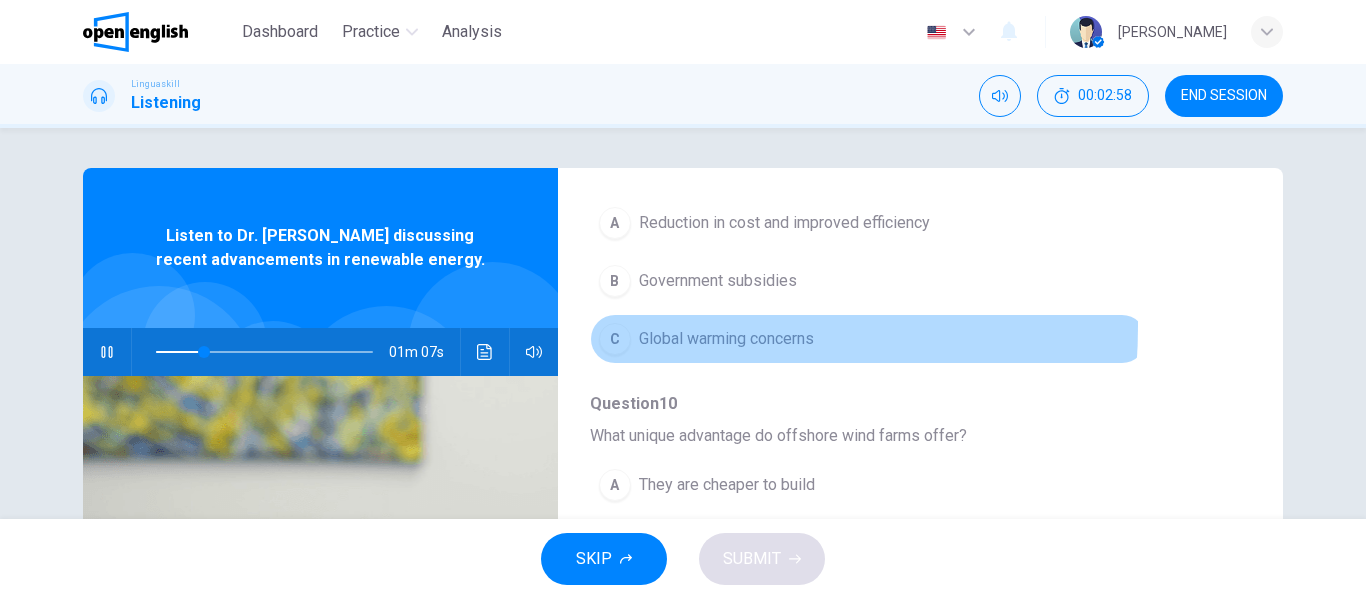 click on "C" at bounding box center [615, 339] 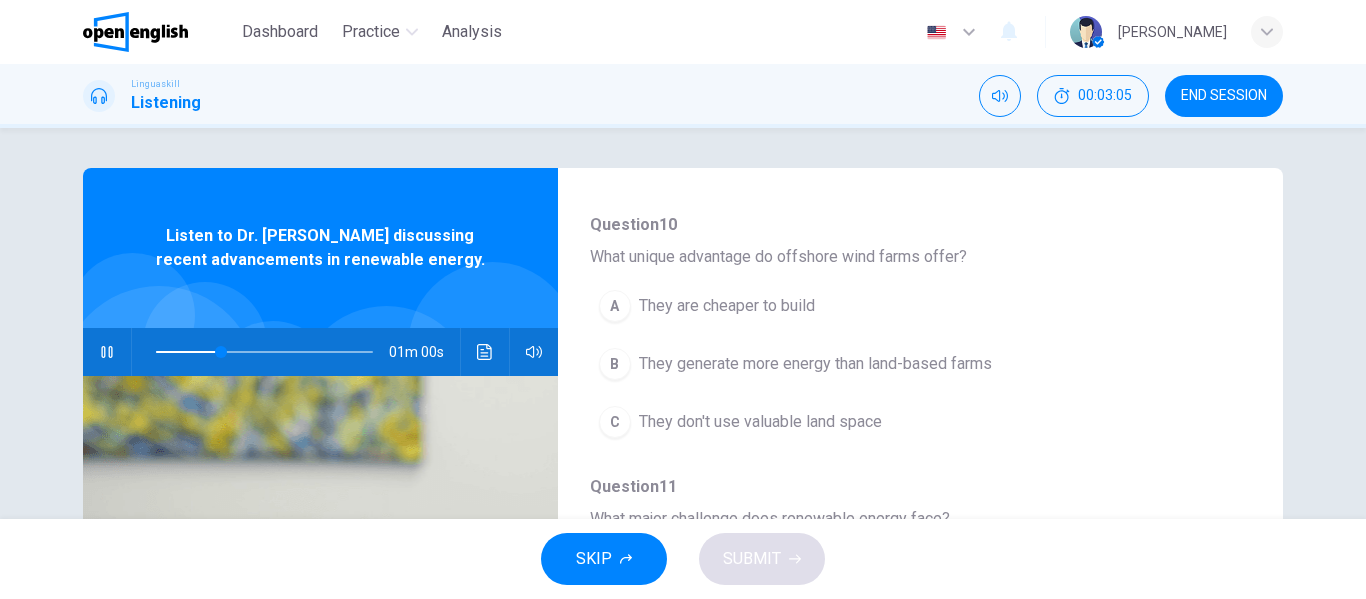 scroll, scrollTop: 719, scrollLeft: 0, axis: vertical 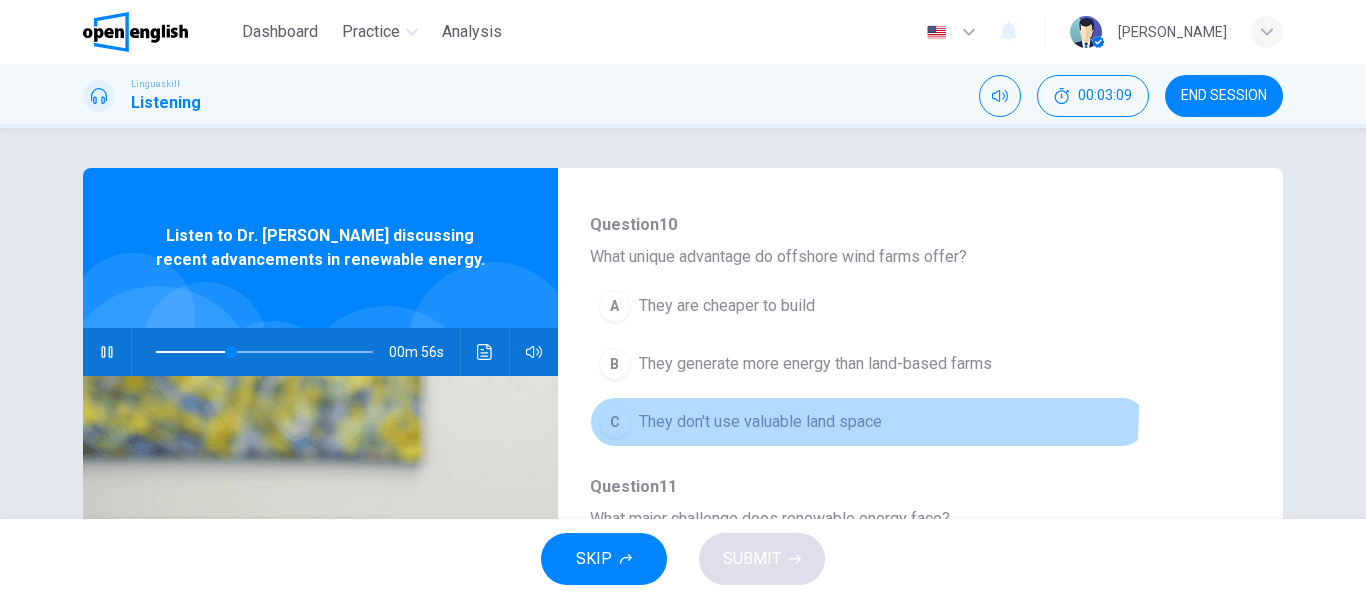 click on "C They don't use valuable land space" at bounding box center (868, 422) 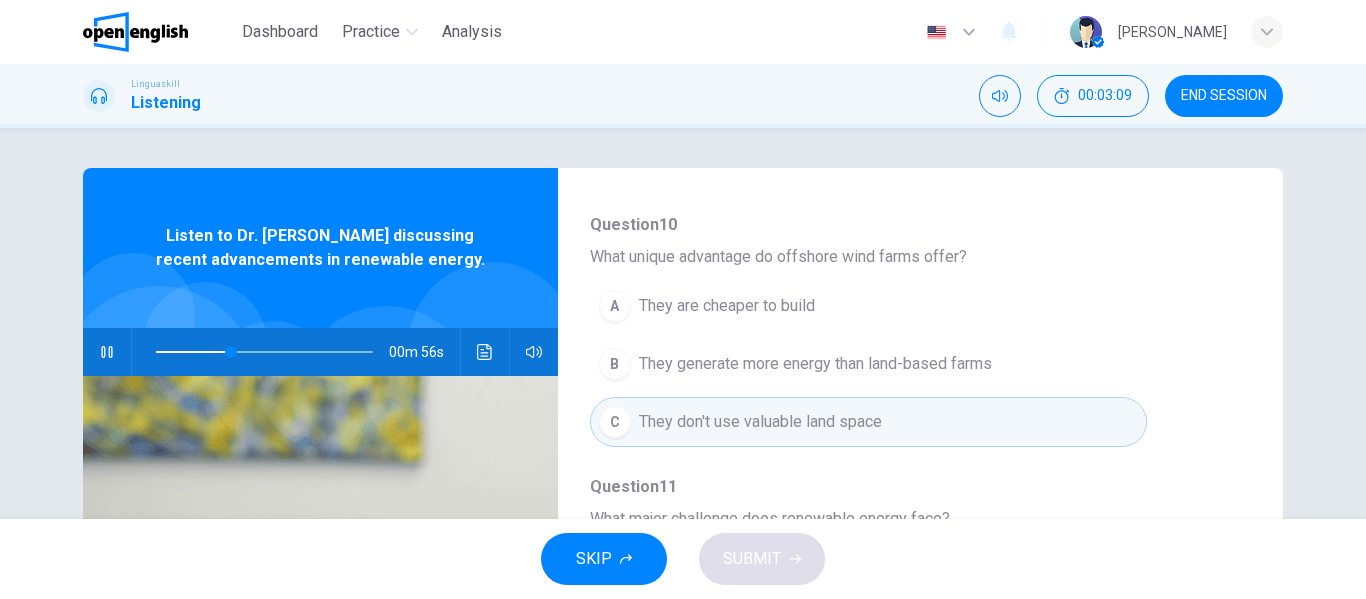 scroll, scrollTop: 887, scrollLeft: 0, axis: vertical 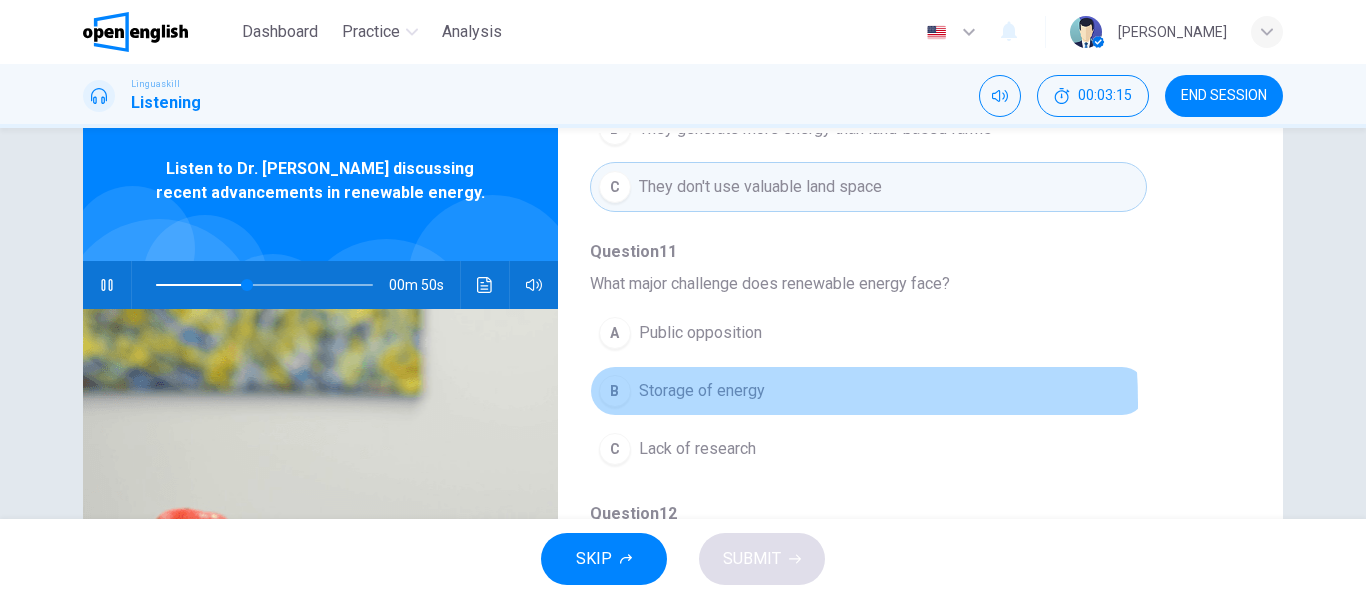 click on "B" at bounding box center (615, 391) 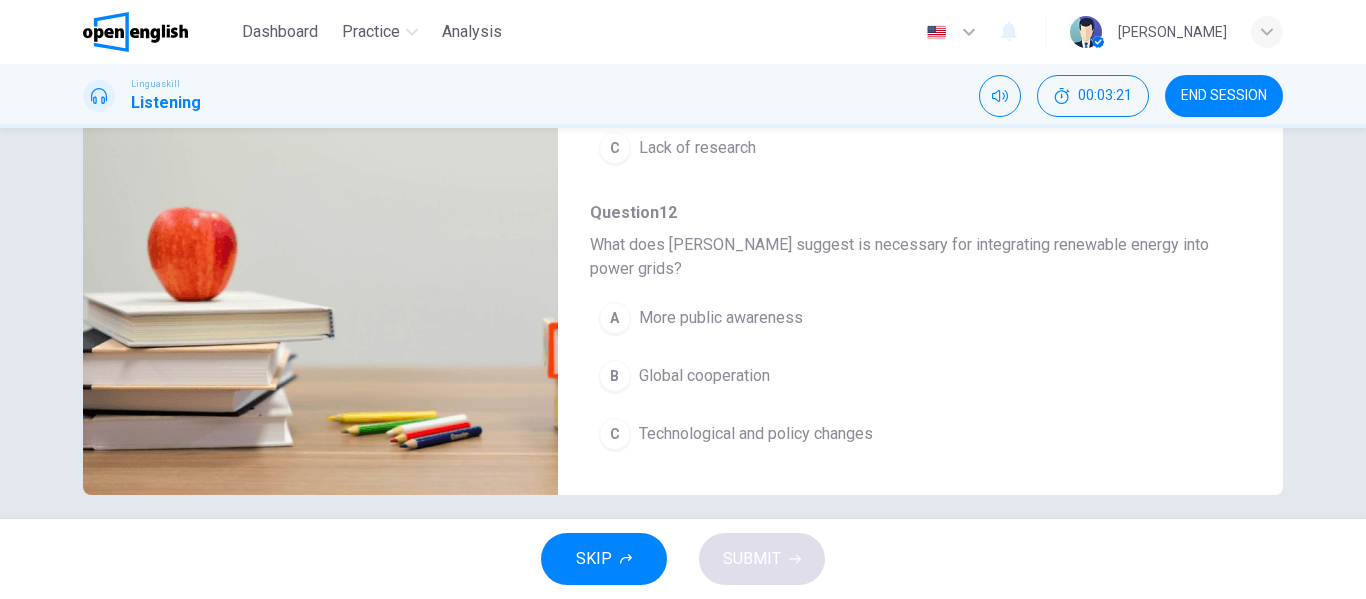 scroll, scrollTop: 369, scrollLeft: 0, axis: vertical 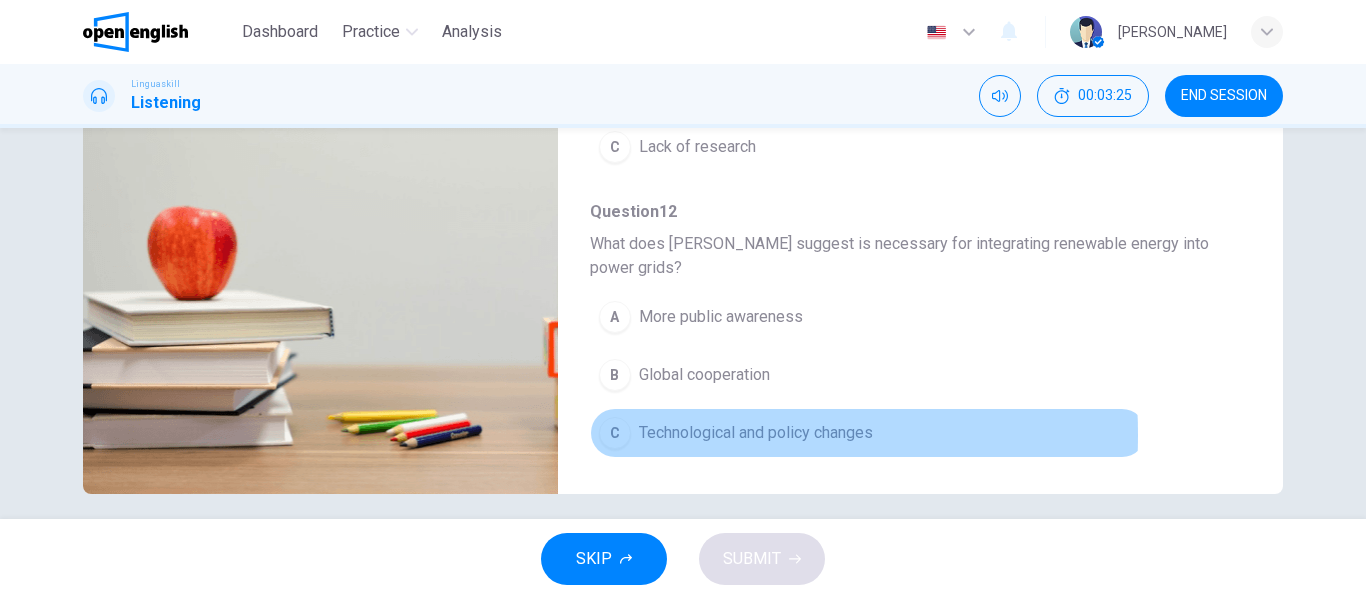 click on "C" at bounding box center (615, 433) 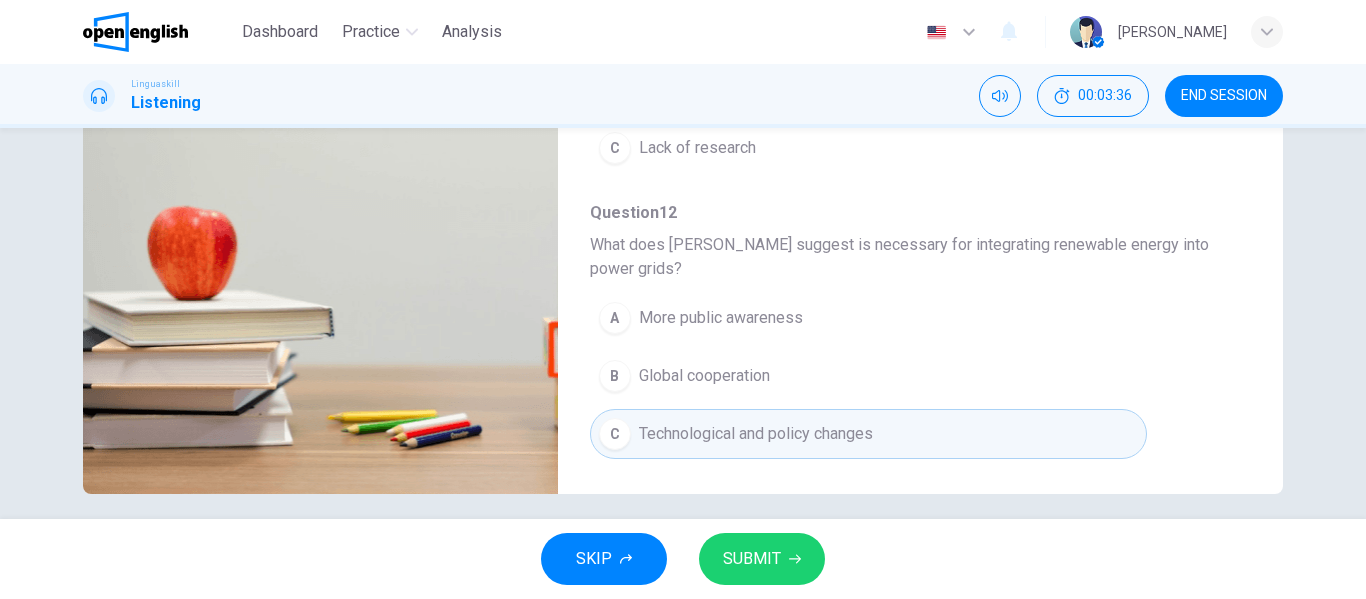 scroll, scrollTop: 887, scrollLeft: 0, axis: vertical 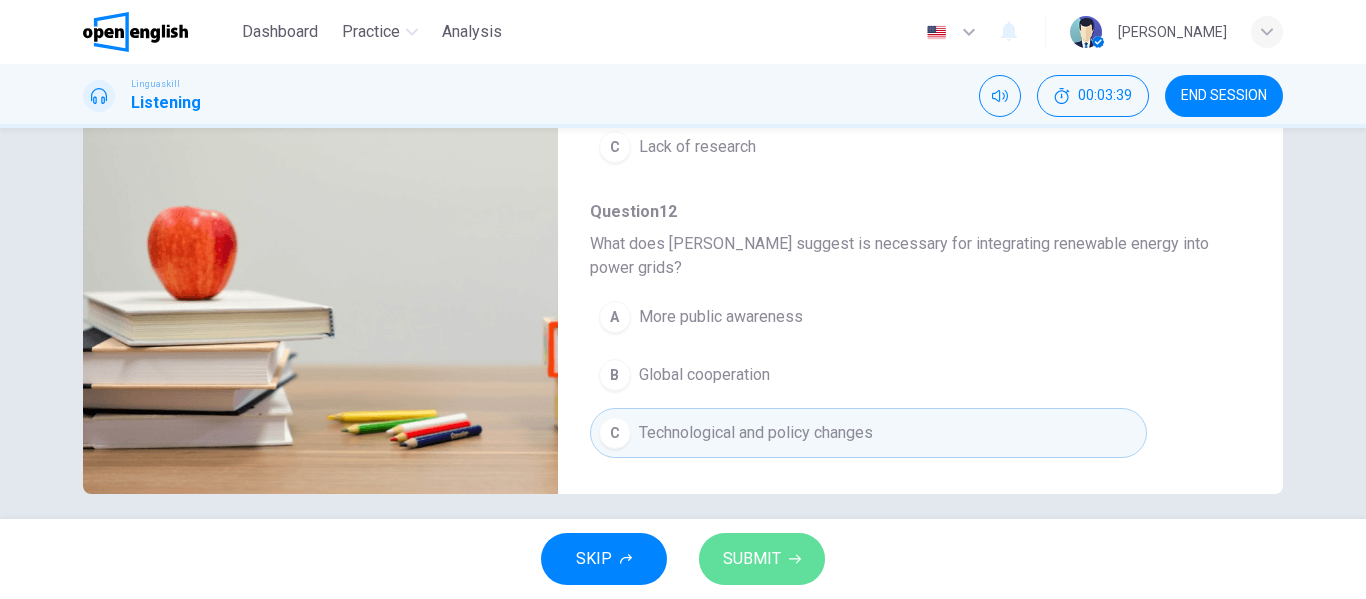click on "SUBMIT" at bounding box center [752, 559] 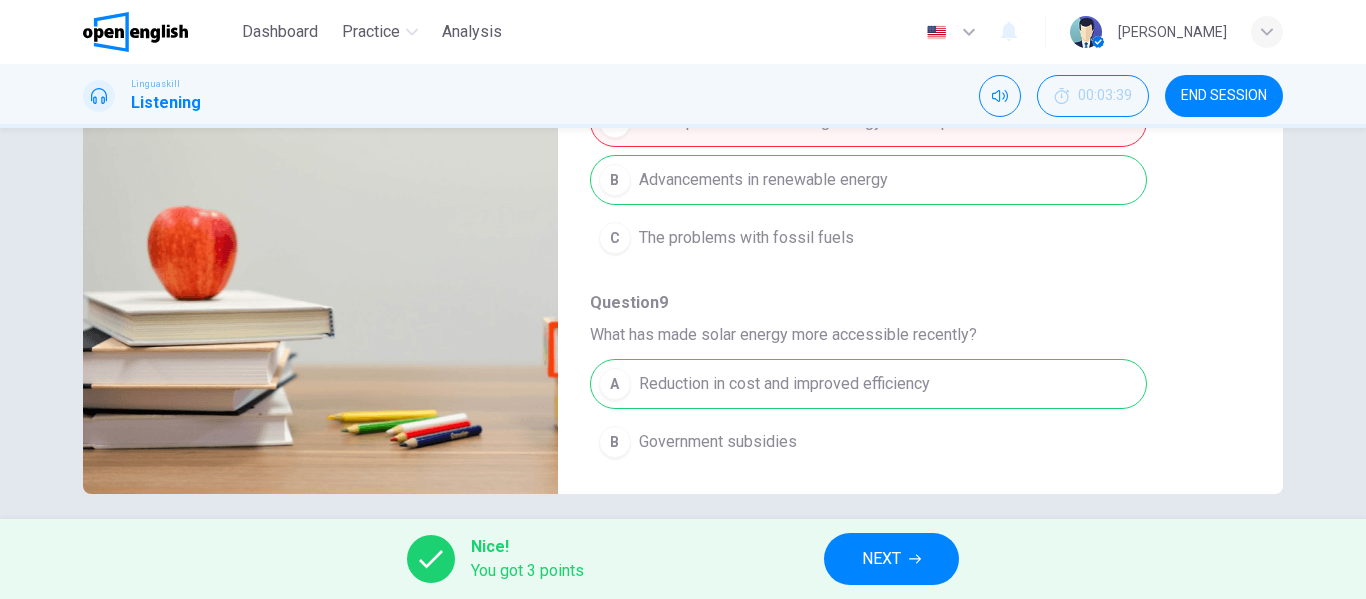 scroll, scrollTop: 12, scrollLeft: 0, axis: vertical 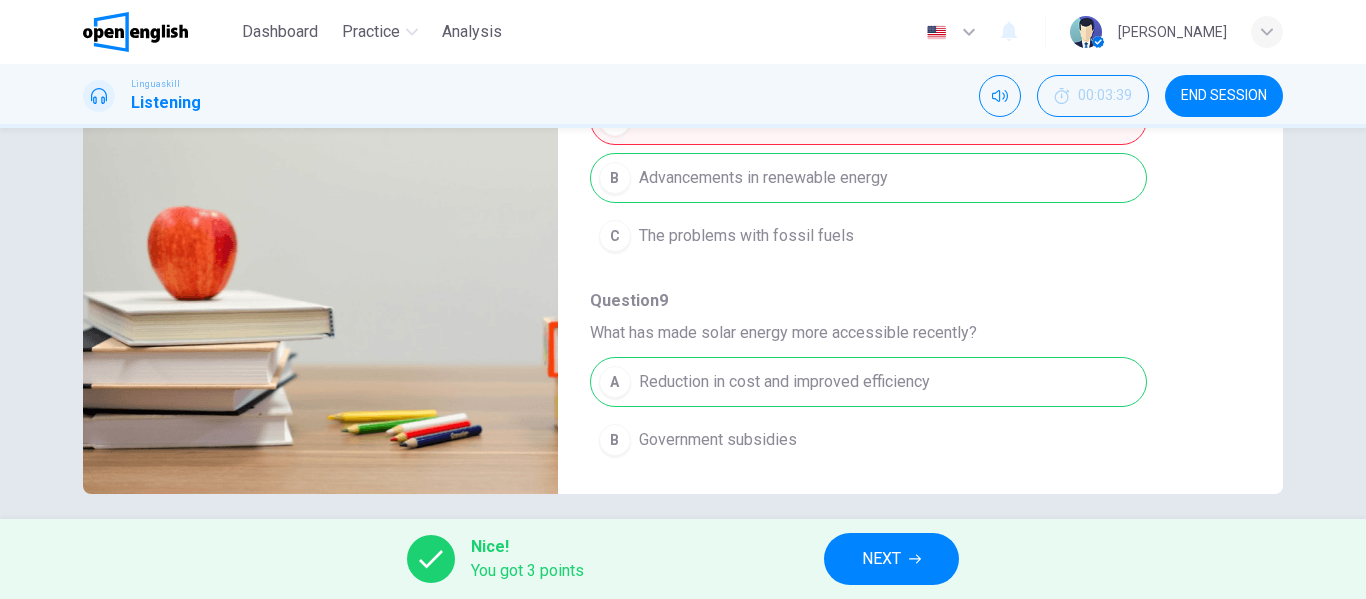 type on "**" 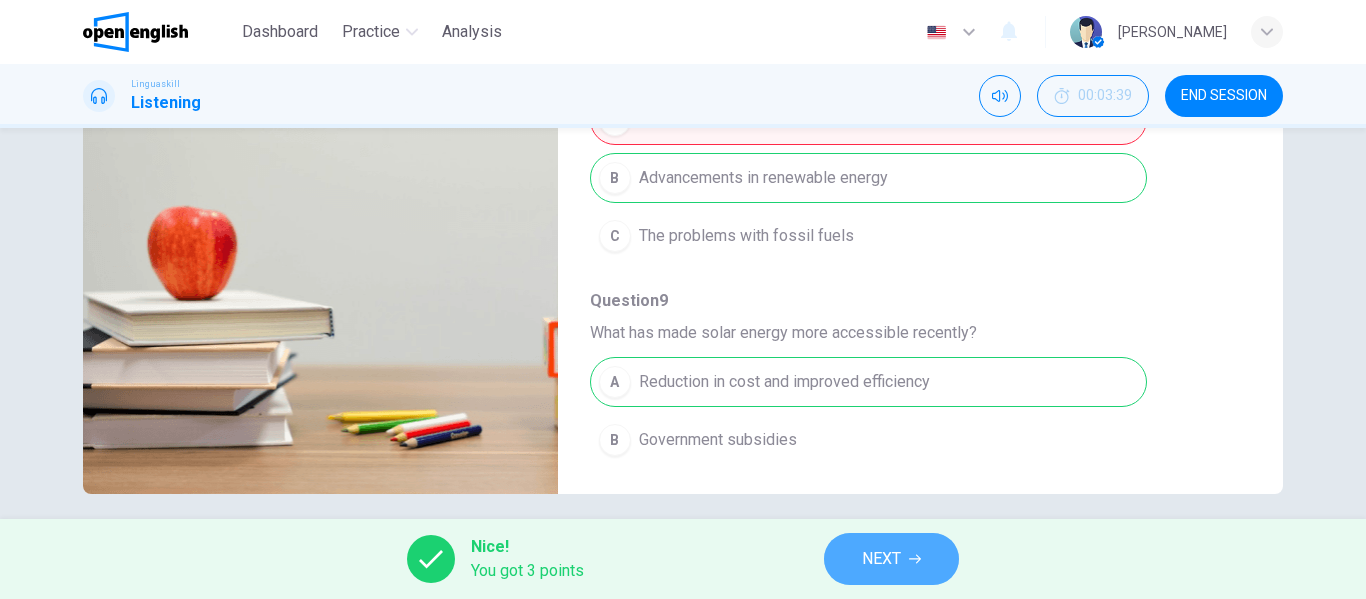 click on "NEXT" at bounding box center [881, 559] 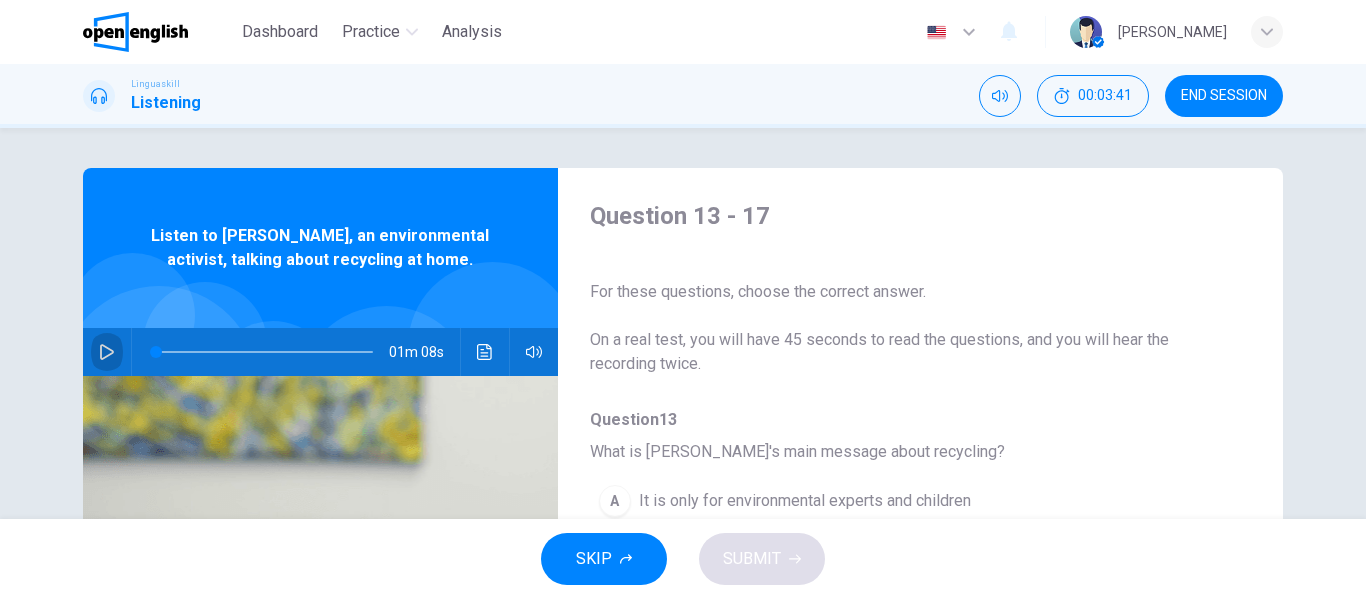 click at bounding box center [107, 352] 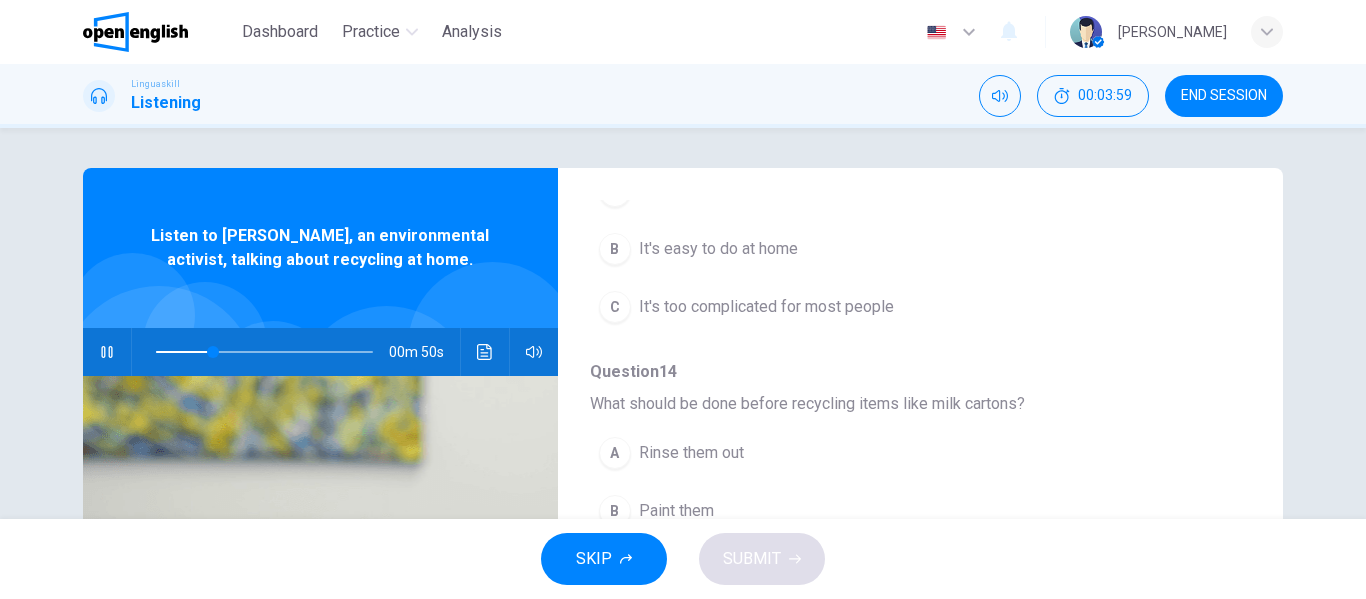 scroll, scrollTop: 309, scrollLeft: 0, axis: vertical 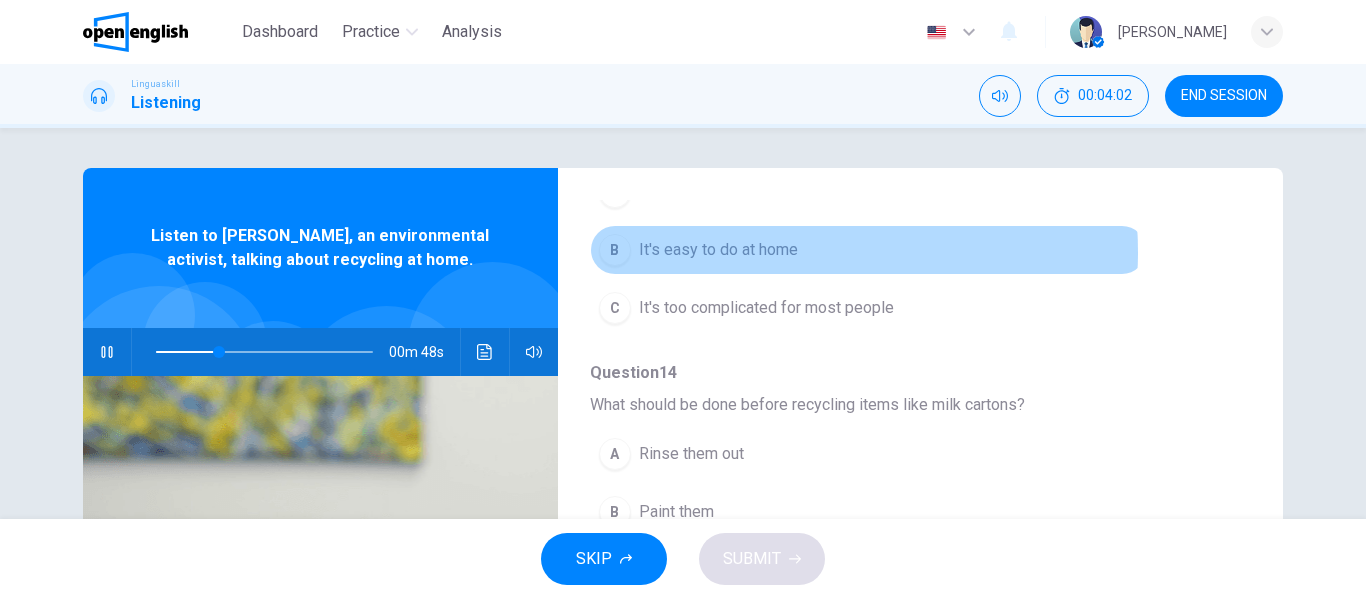 click on "It's easy to do at home" at bounding box center (718, 250) 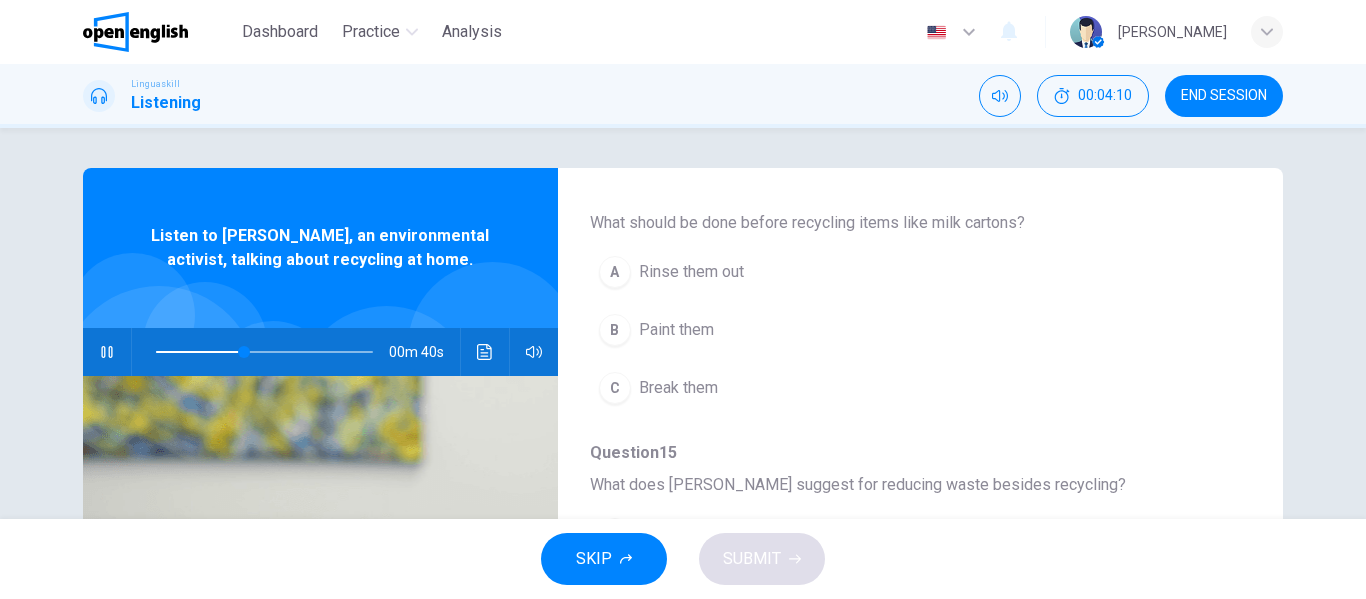 scroll, scrollTop: 492, scrollLeft: 0, axis: vertical 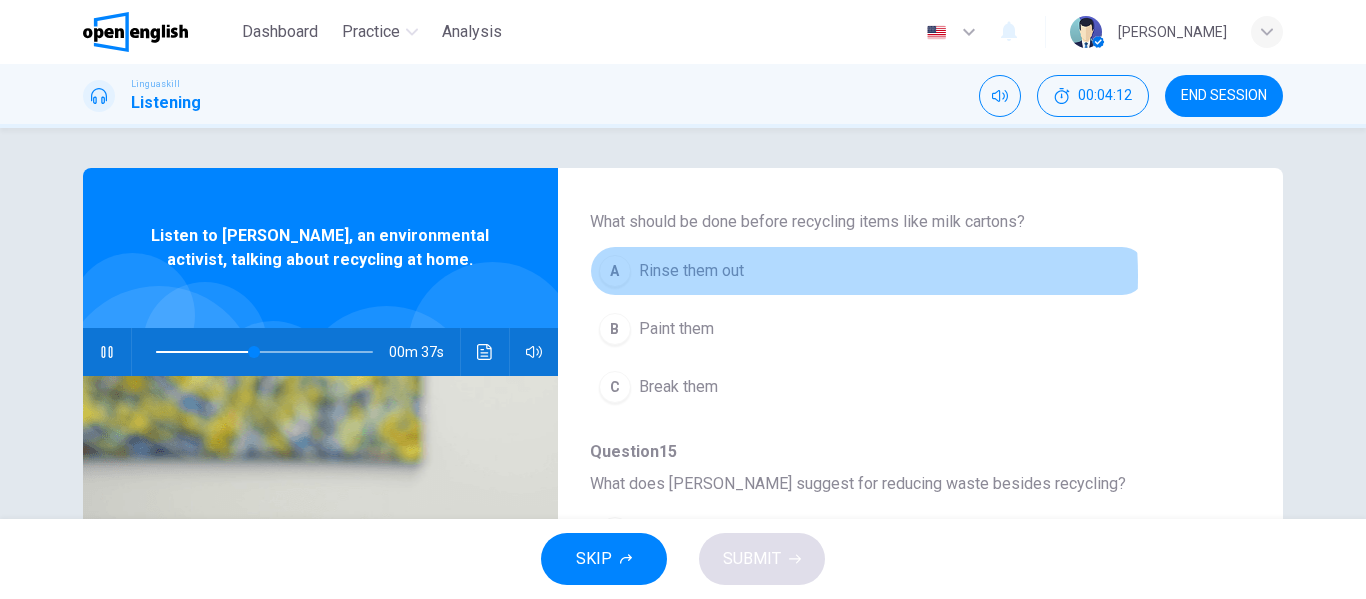 click on "A Rinse them out" at bounding box center (868, 271) 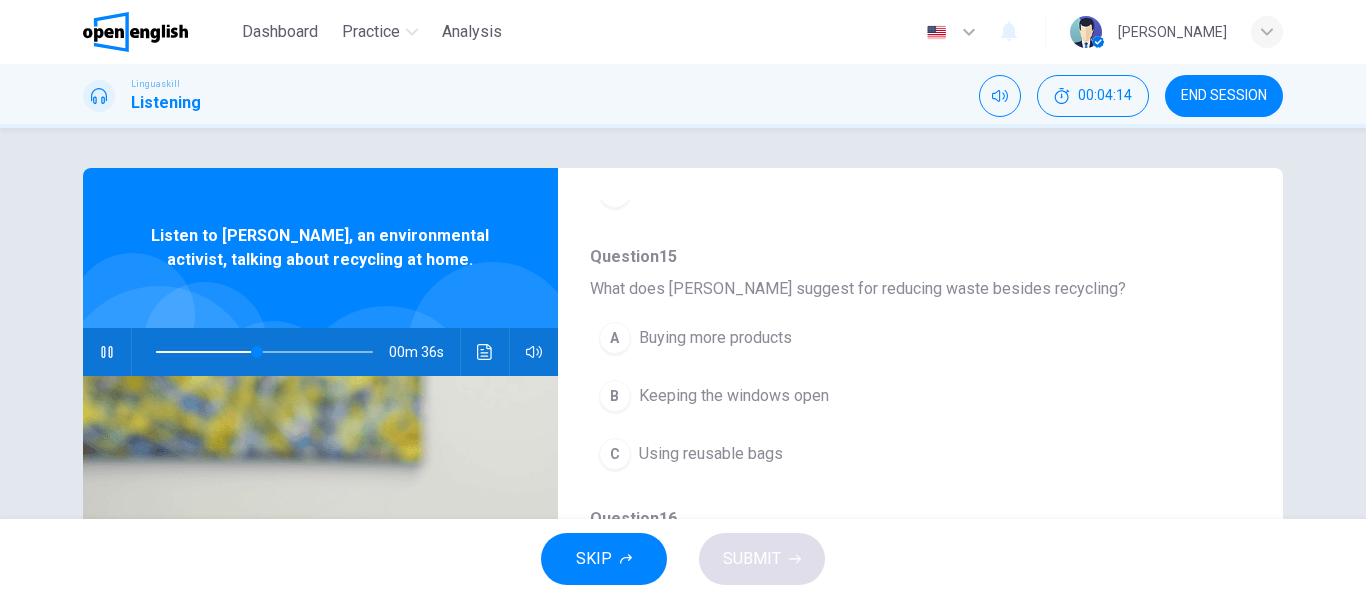 scroll, scrollTop: 689, scrollLeft: 0, axis: vertical 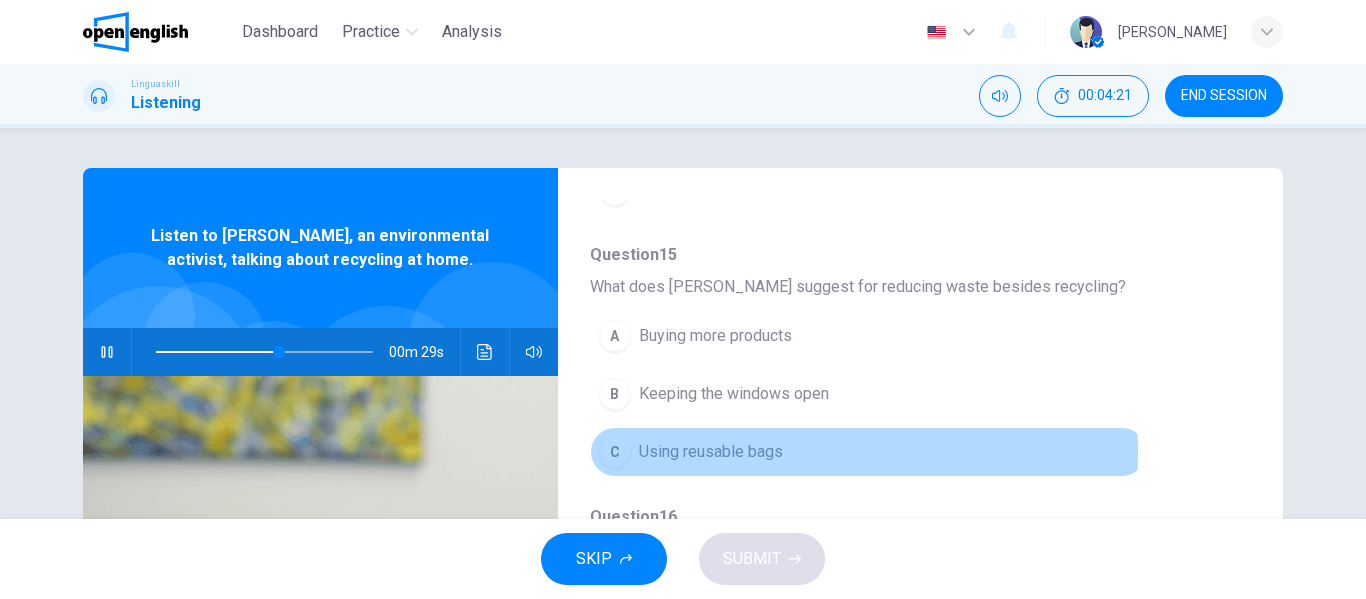 click on "Using reusable bags" at bounding box center (711, 452) 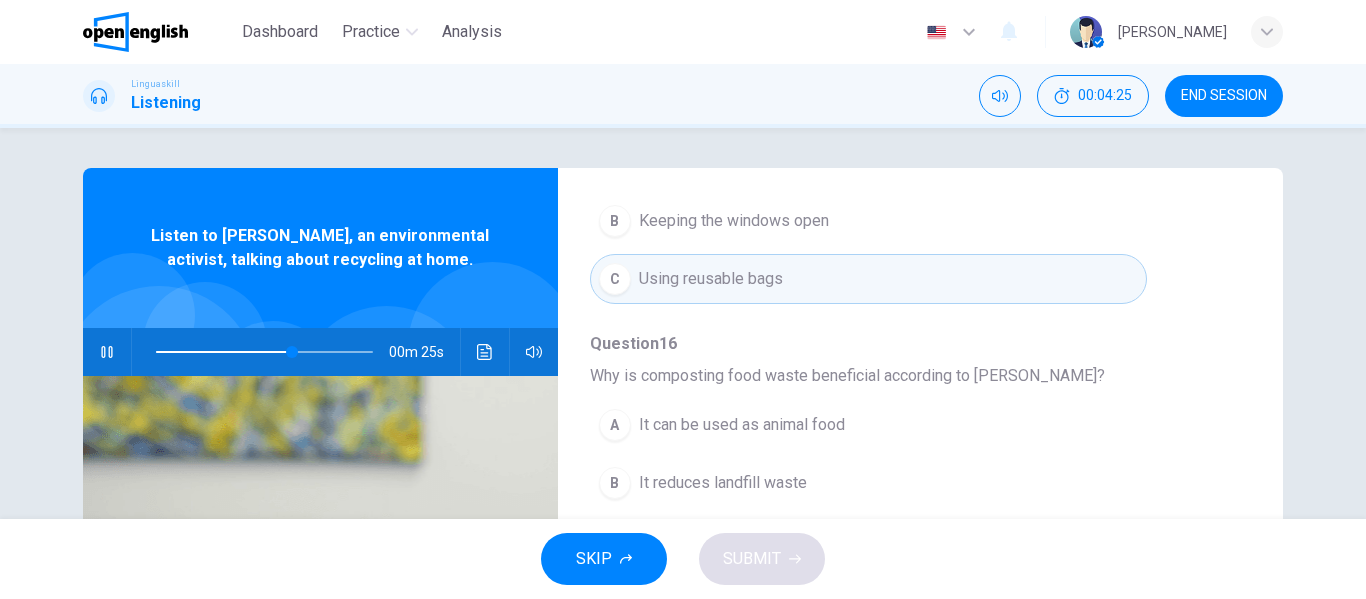 scroll, scrollTop: 863, scrollLeft: 0, axis: vertical 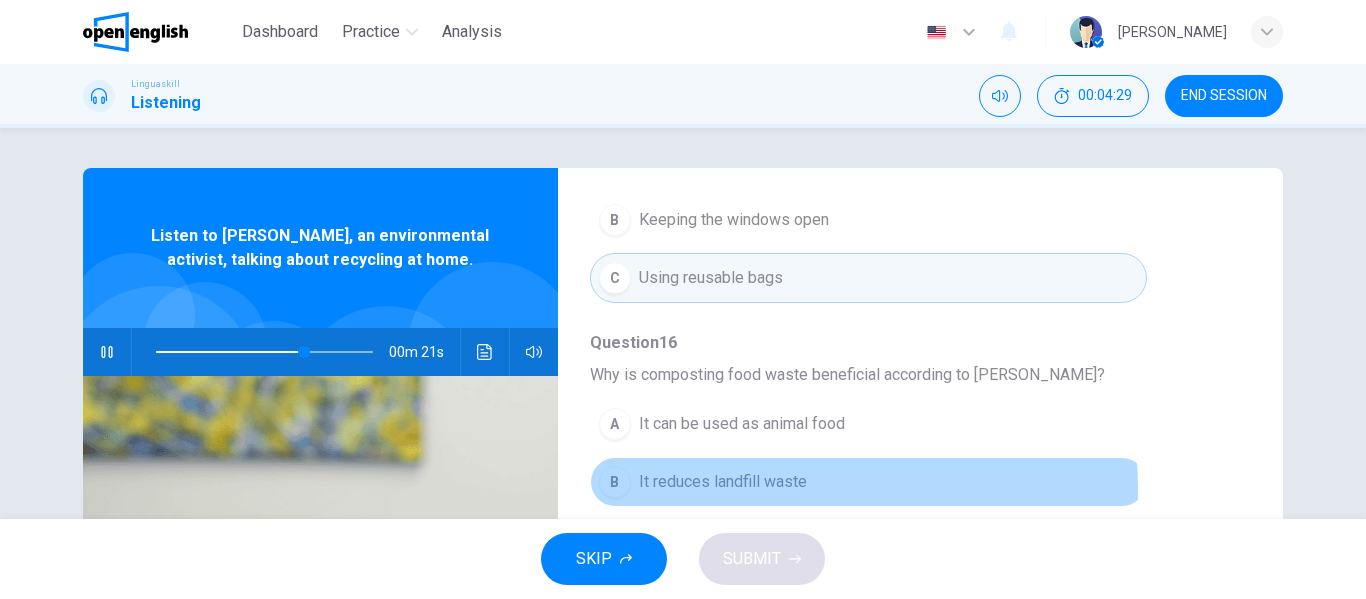 click on "It reduces landfill waste" at bounding box center (723, 482) 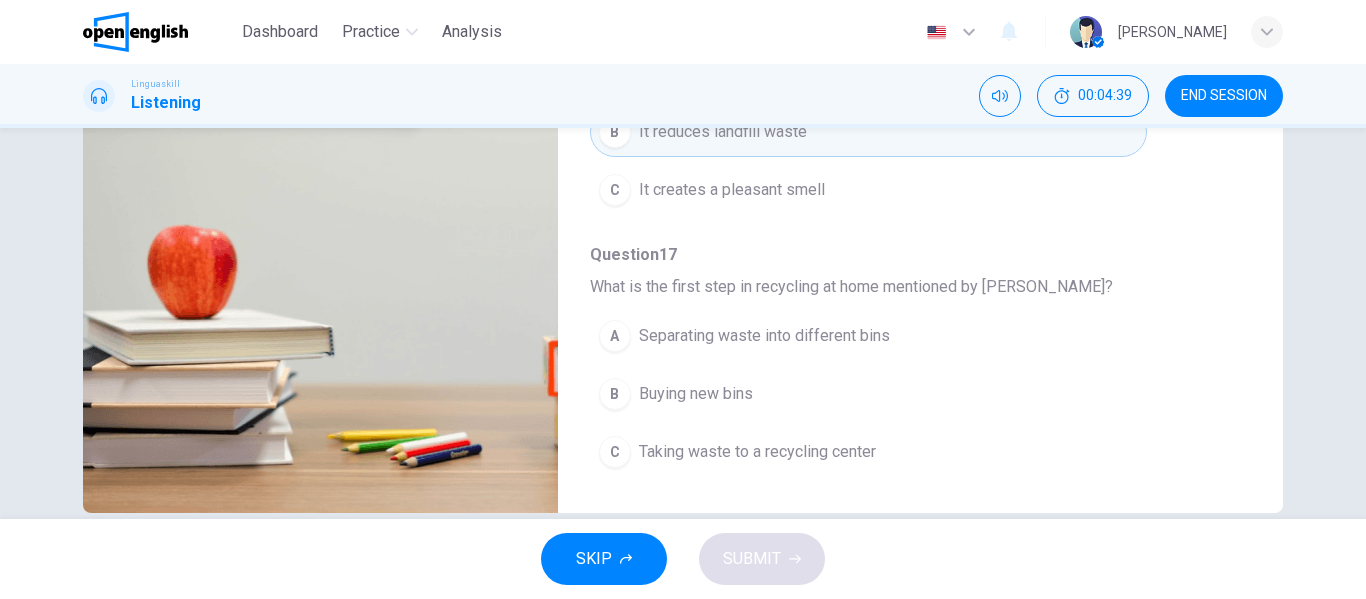 scroll, scrollTop: 353, scrollLeft: 0, axis: vertical 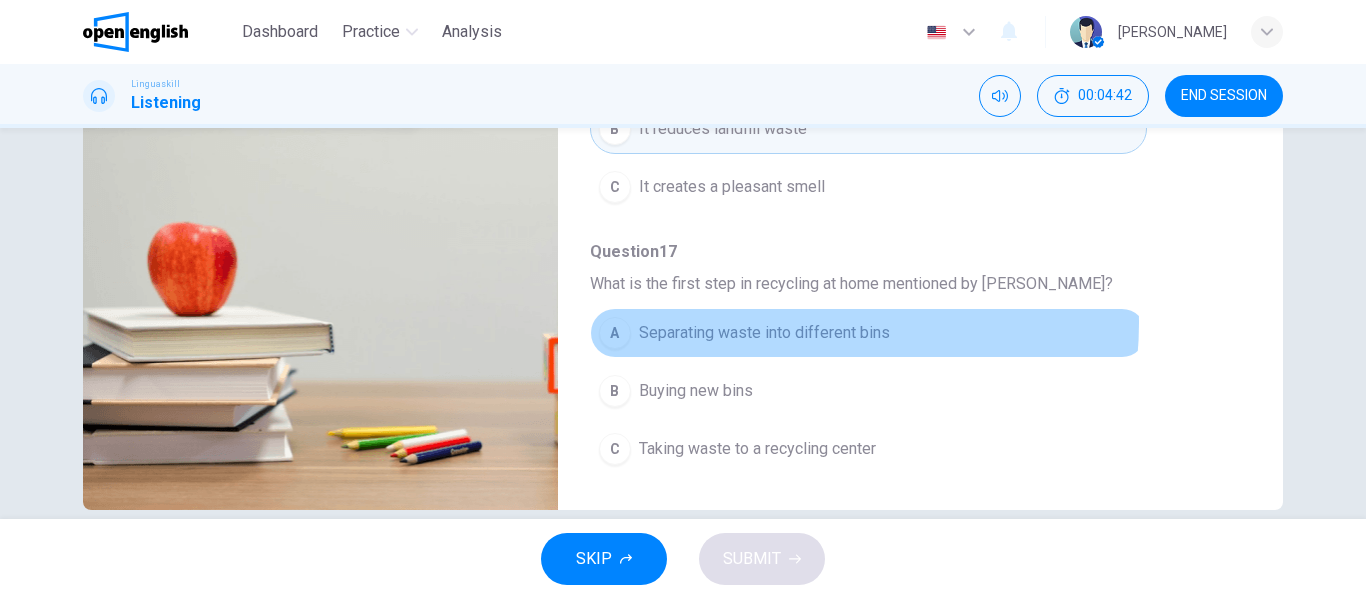 click on "Separating waste into different bins" at bounding box center (764, 333) 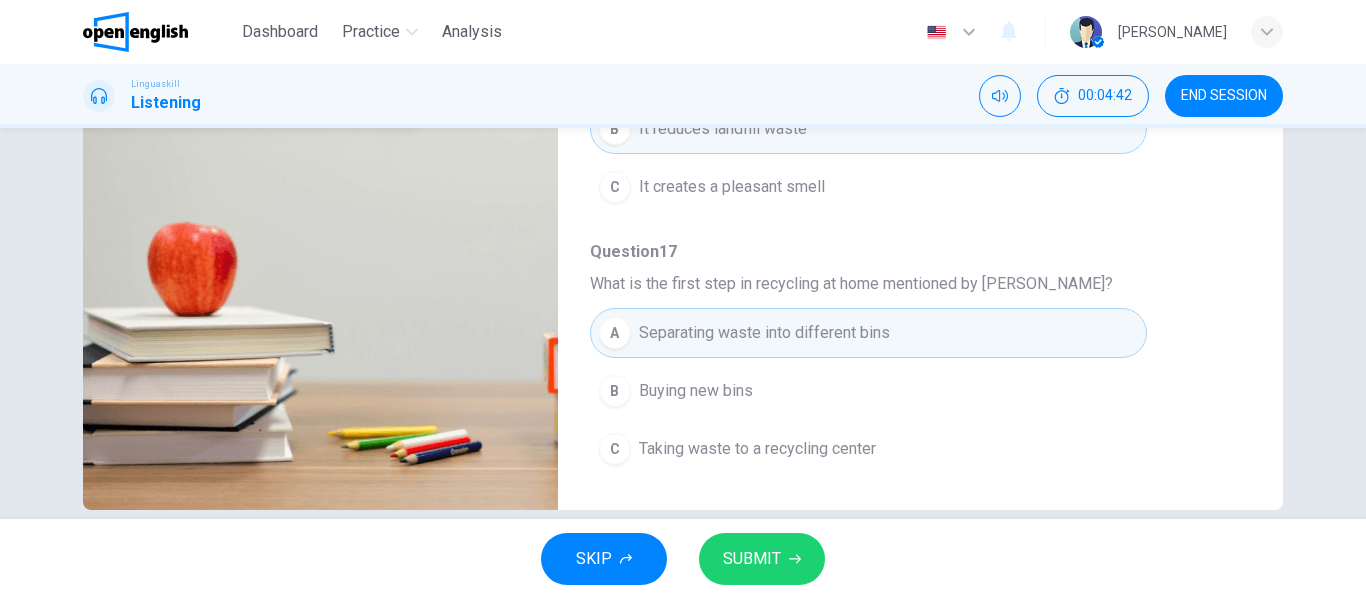scroll, scrollTop: 384, scrollLeft: 0, axis: vertical 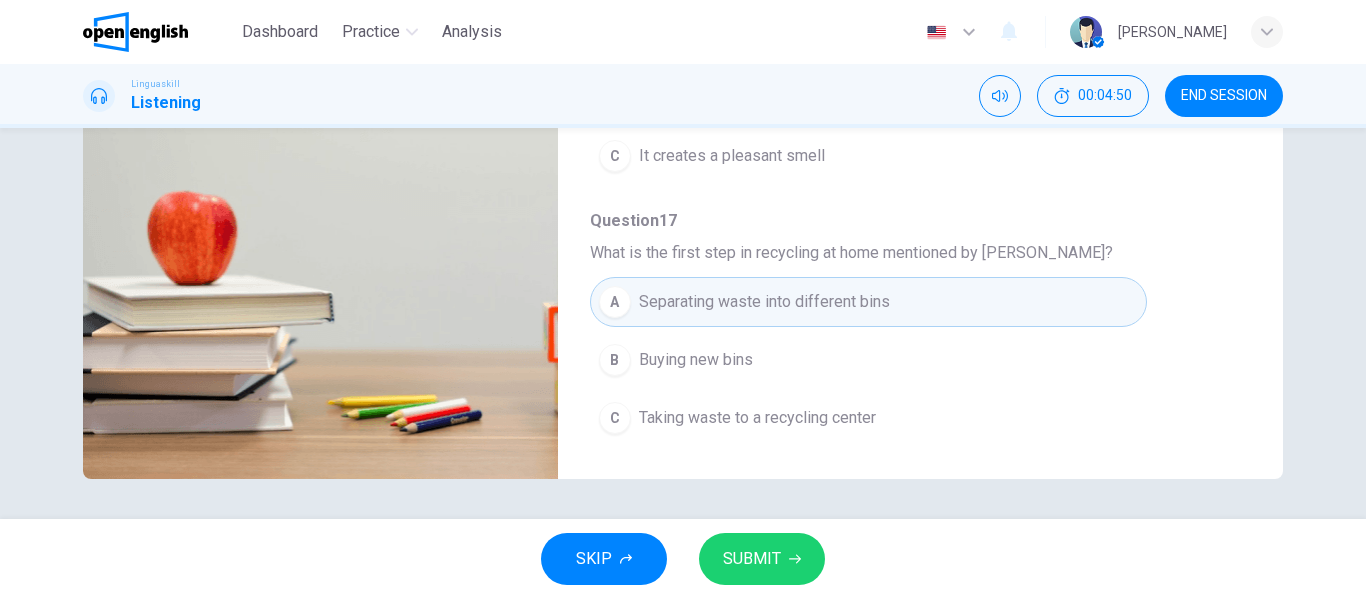 type on "*" 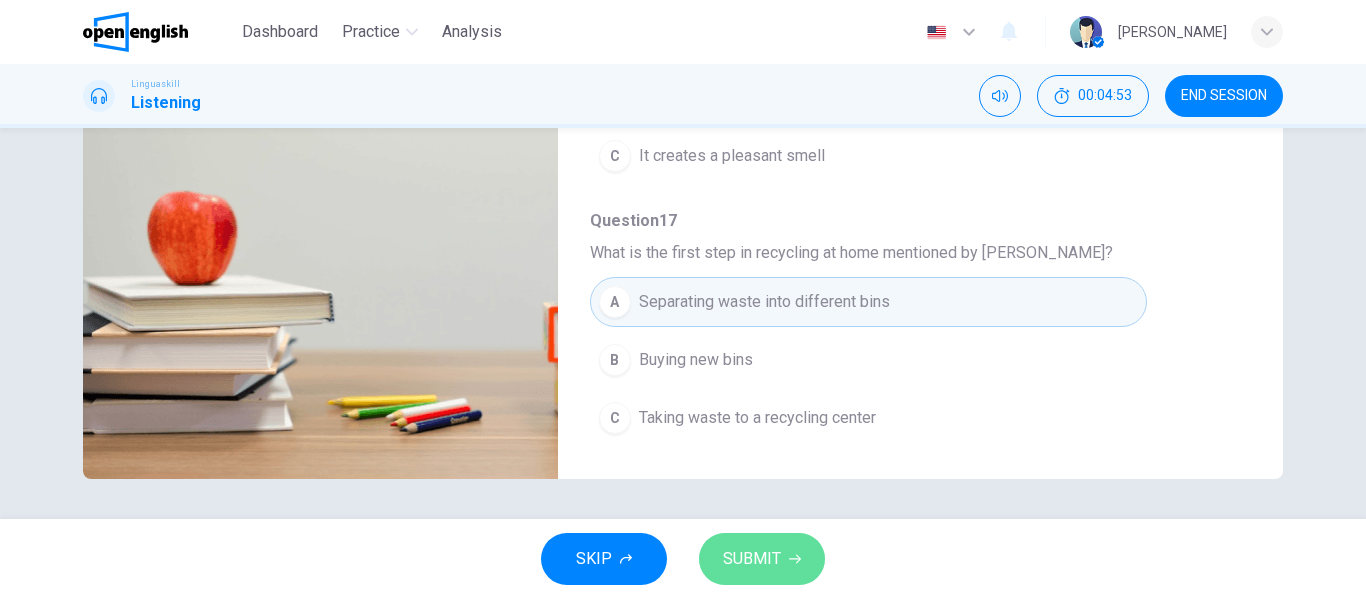 click on "SUBMIT" at bounding box center [752, 559] 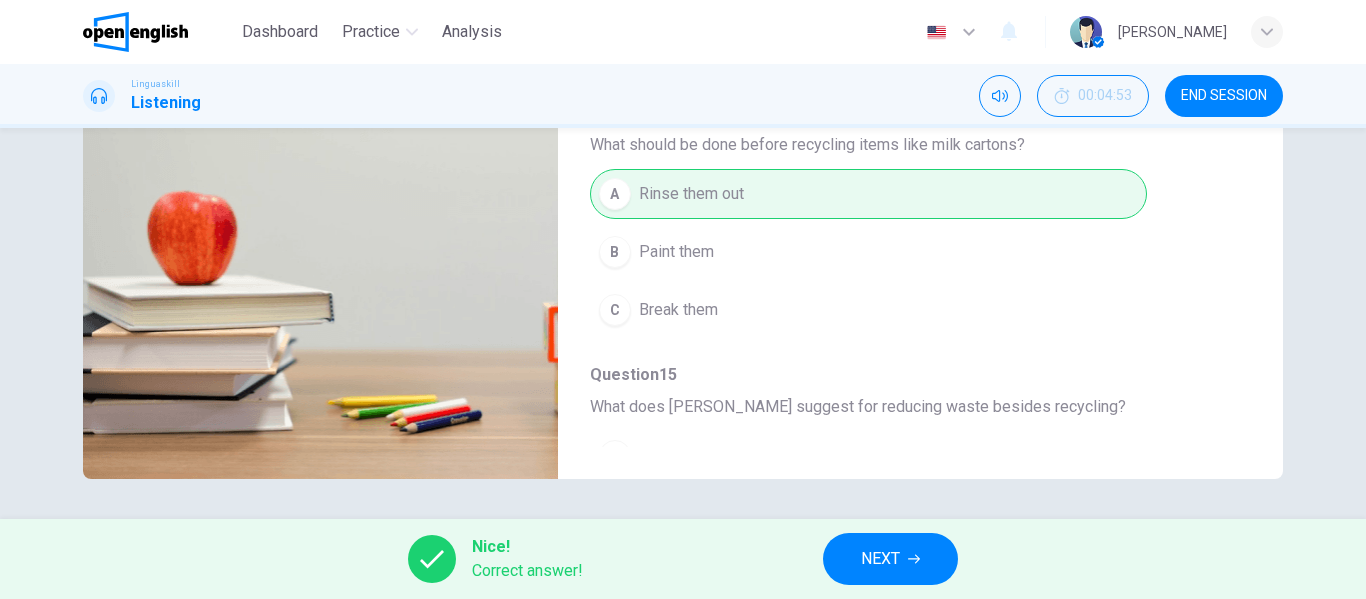 scroll, scrollTop: 0, scrollLeft: 0, axis: both 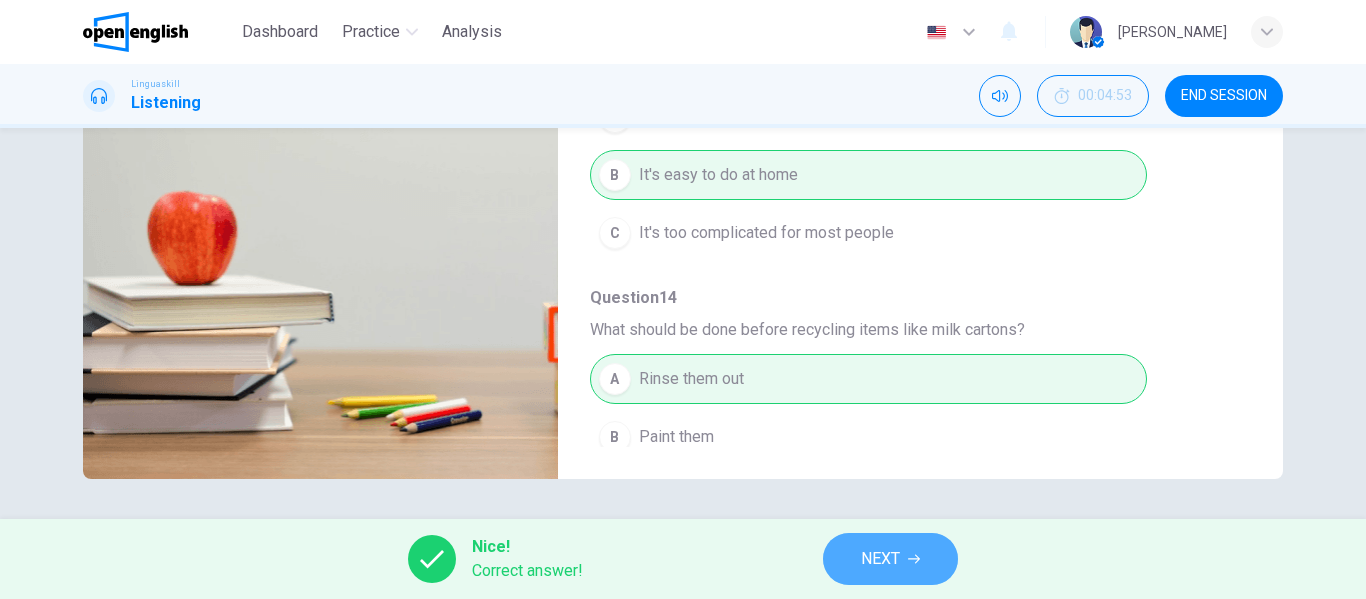 click on "NEXT" at bounding box center [890, 559] 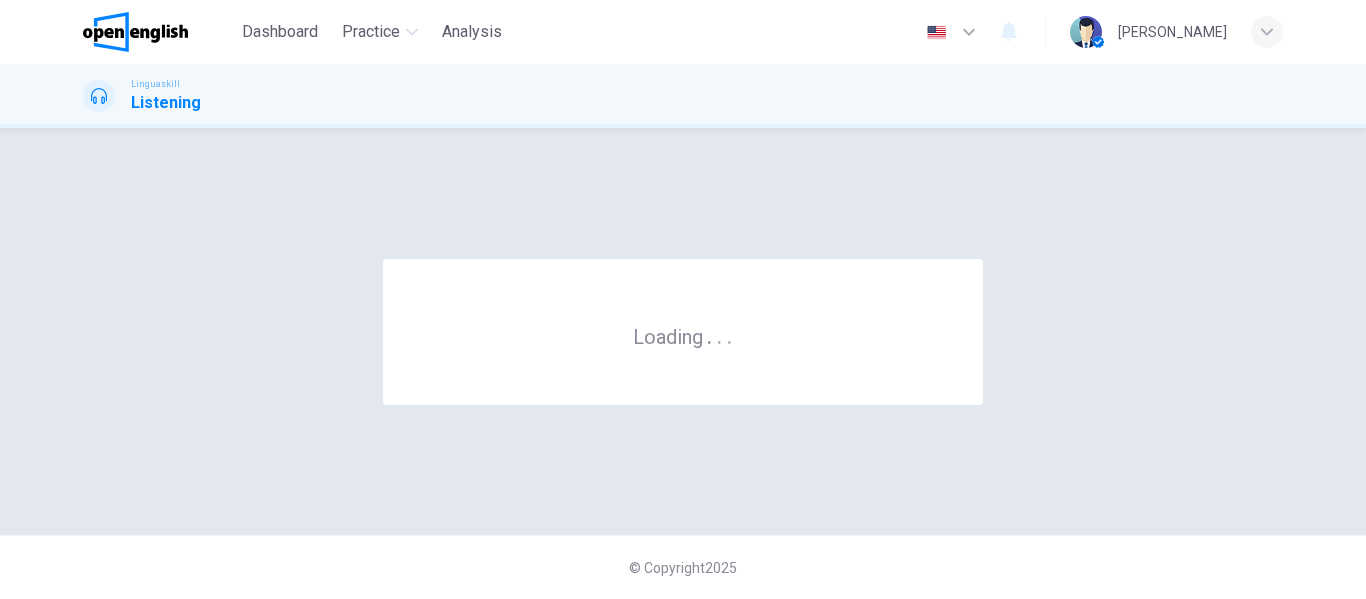 scroll, scrollTop: 0, scrollLeft: 0, axis: both 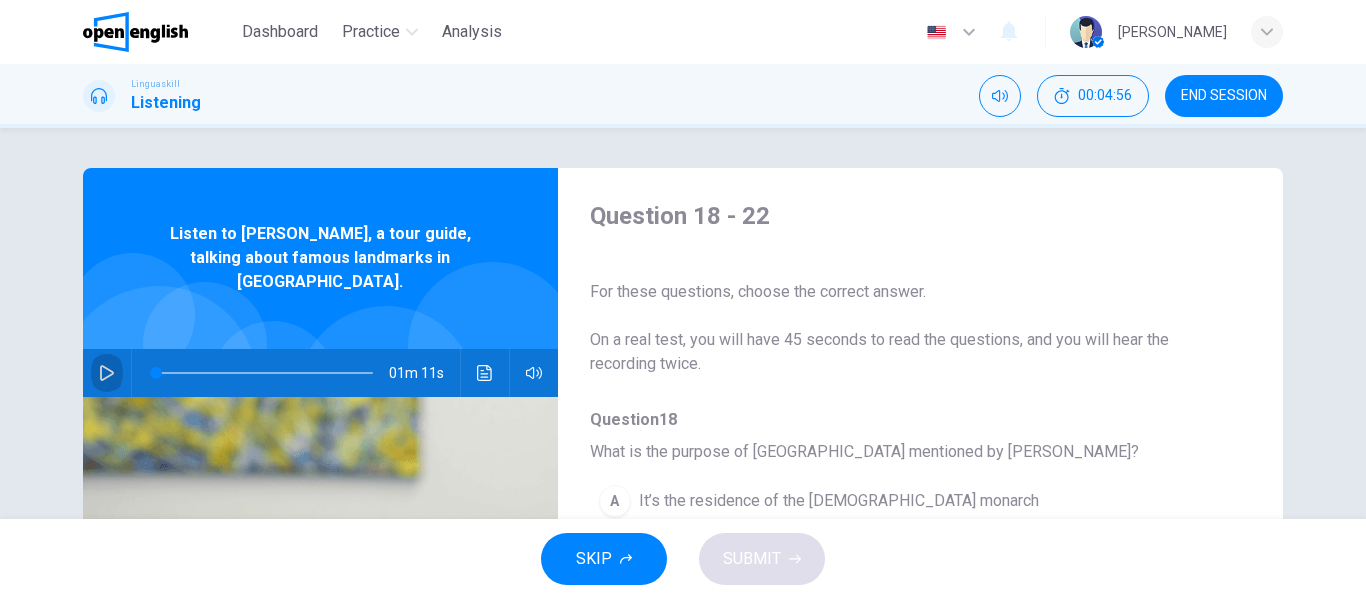 click 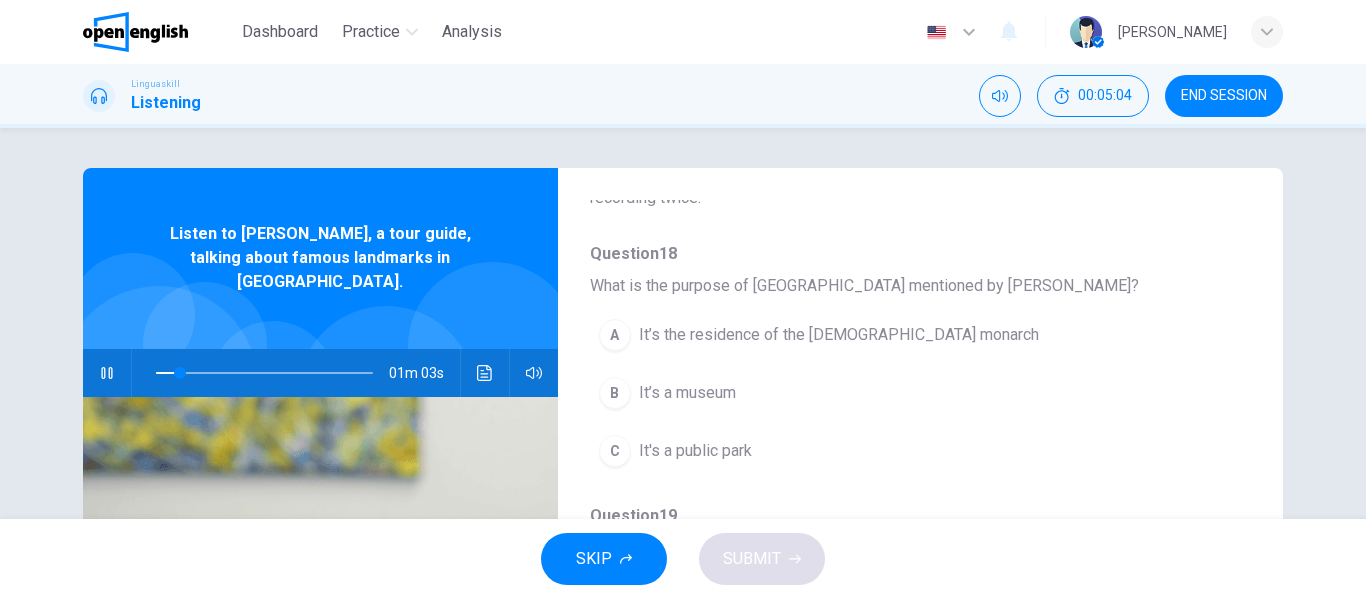 scroll, scrollTop: 167, scrollLeft: 0, axis: vertical 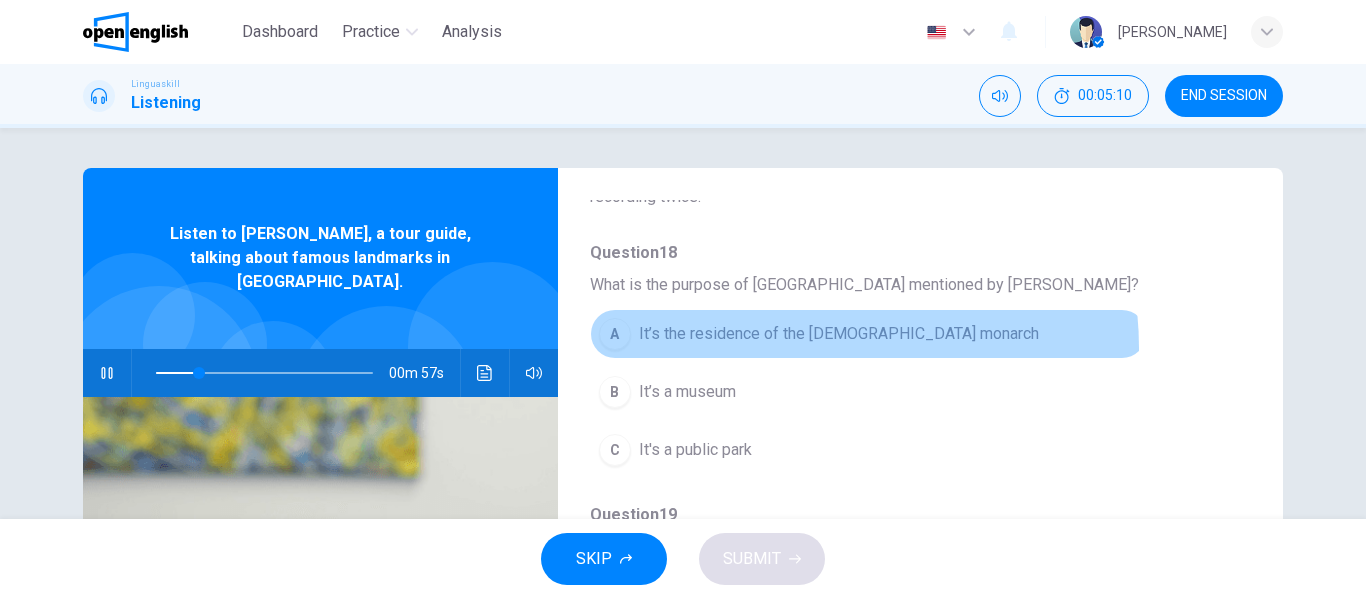 click on "A It’s the residence of the [DEMOGRAPHIC_DATA] monarch" at bounding box center (868, 334) 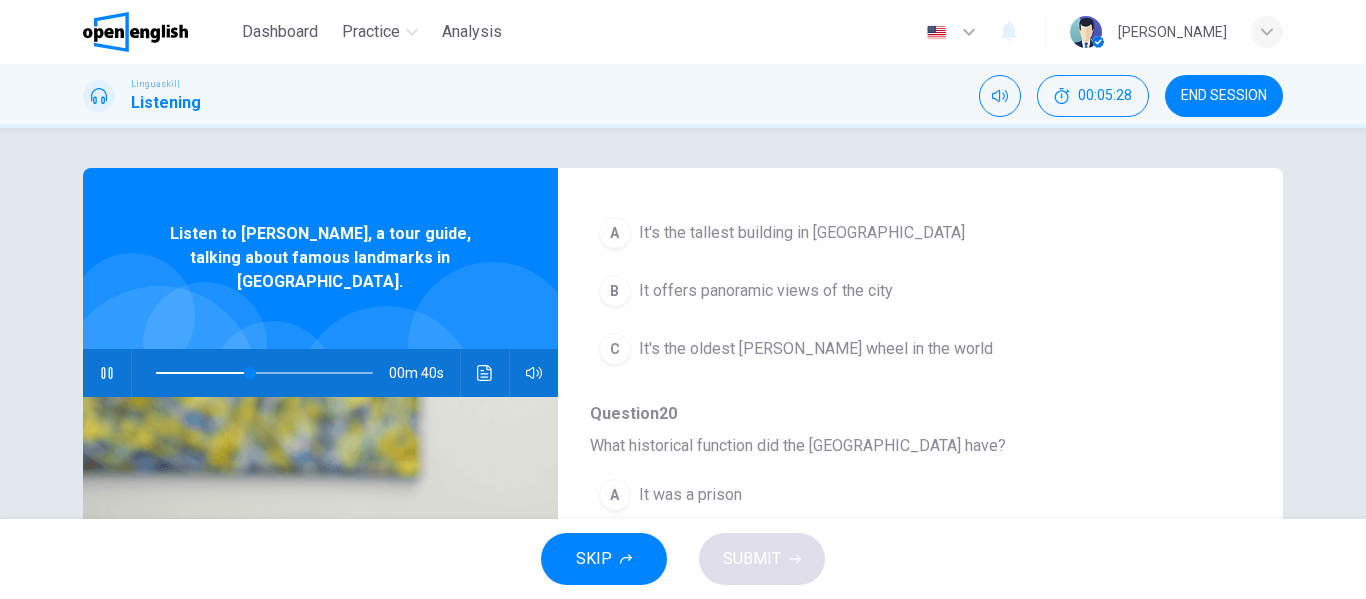 scroll, scrollTop: 531, scrollLeft: 0, axis: vertical 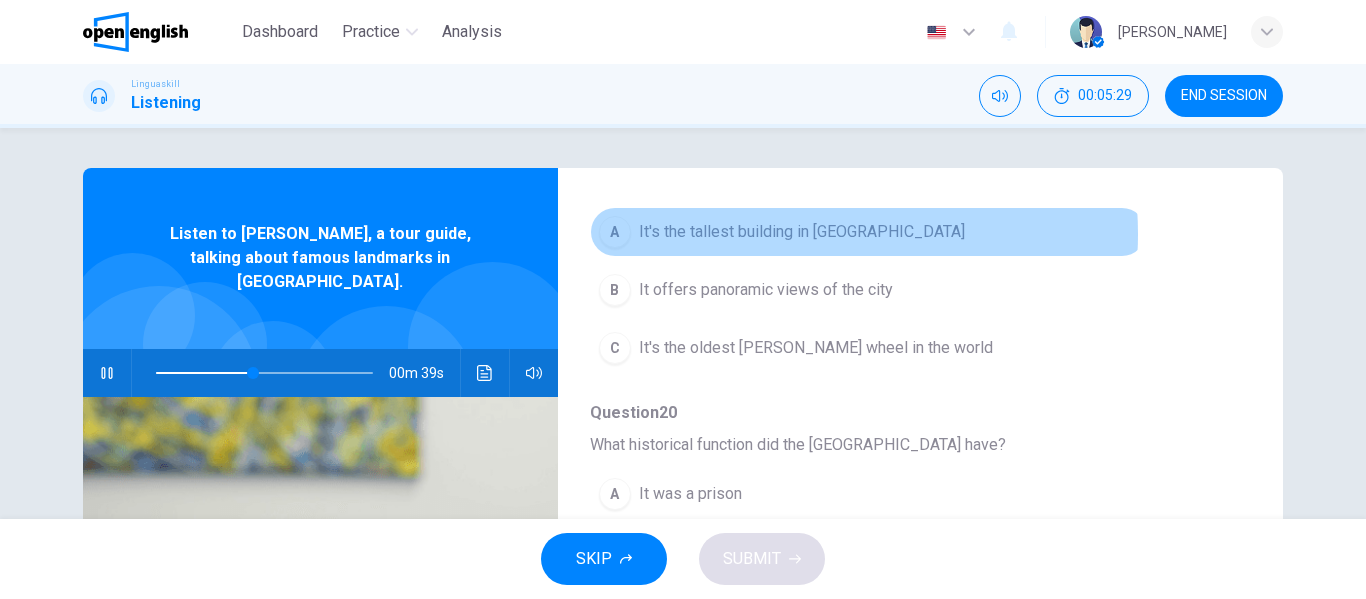 click on "It's the tallest building in [GEOGRAPHIC_DATA]" at bounding box center (802, 232) 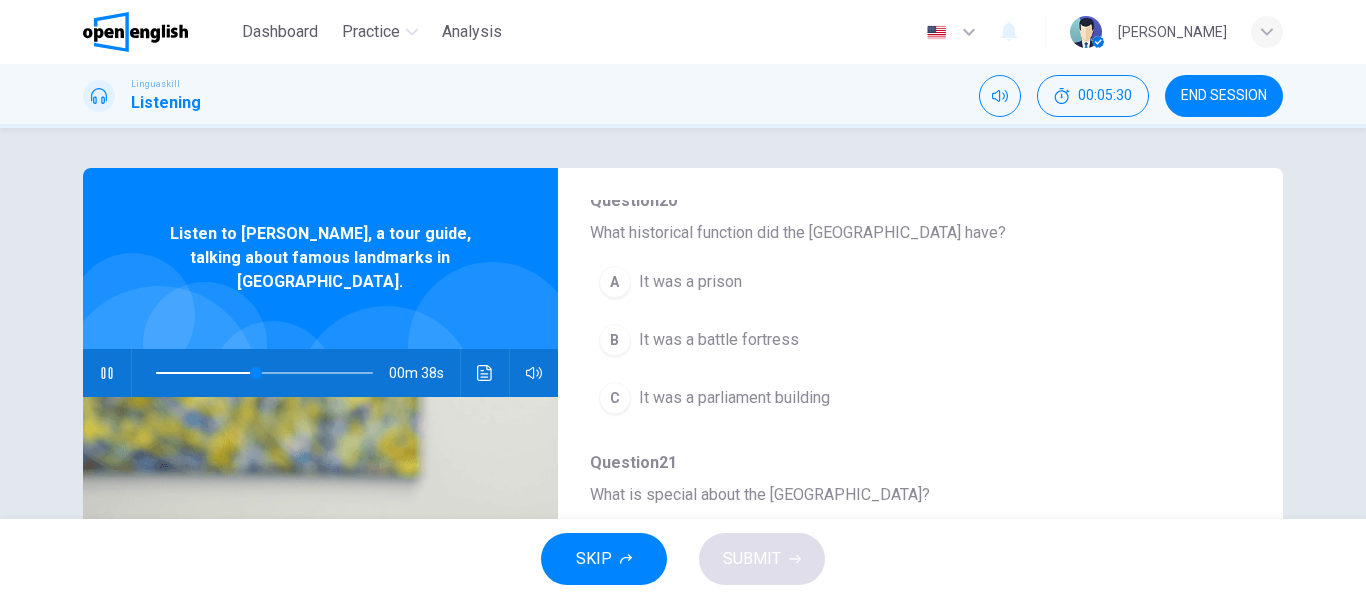 scroll, scrollTop: 744, scrollLeft: 0, axis: vertical 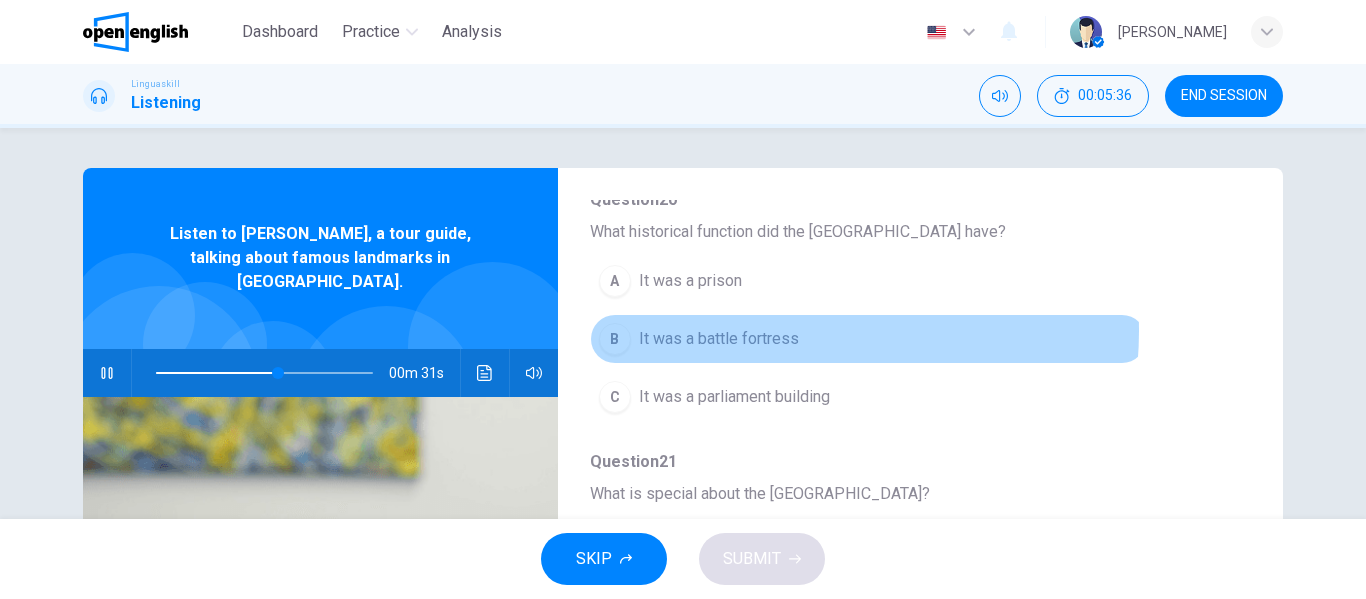 click on "It was a battle fortress" at bounding box center [719, 339] 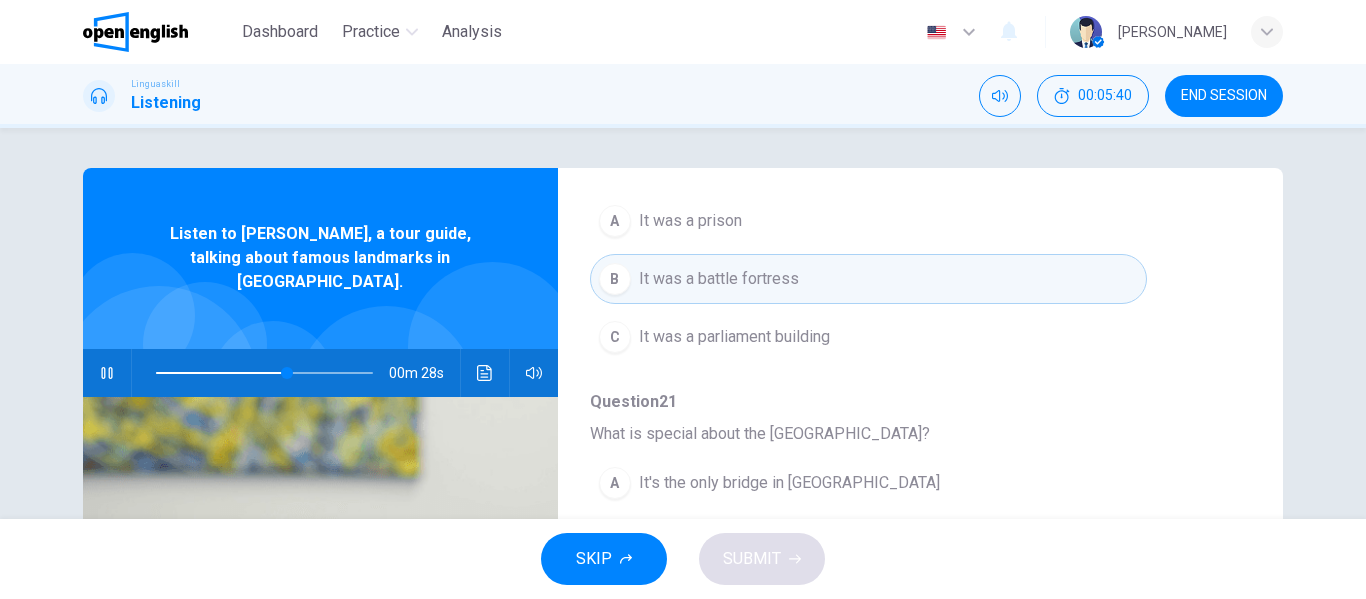 scroll, scrollTop: 805, scrollLeft: 0, axis: vertical 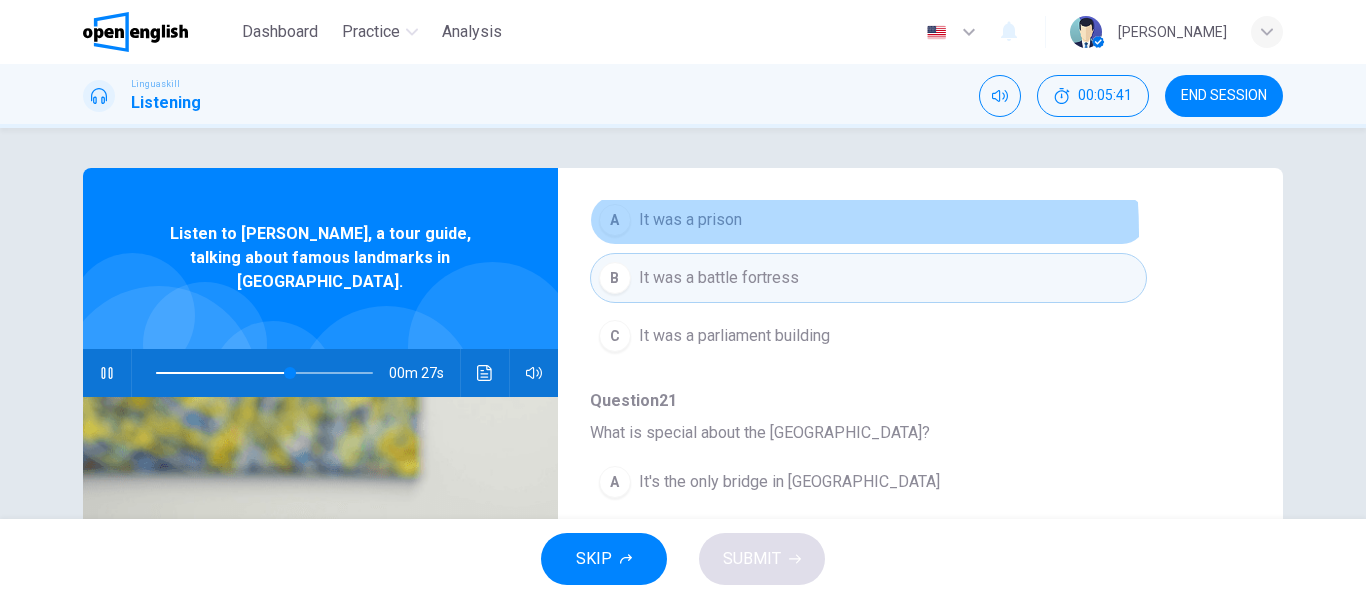 click on "A It was a prison" at bounding box center [868, 220] 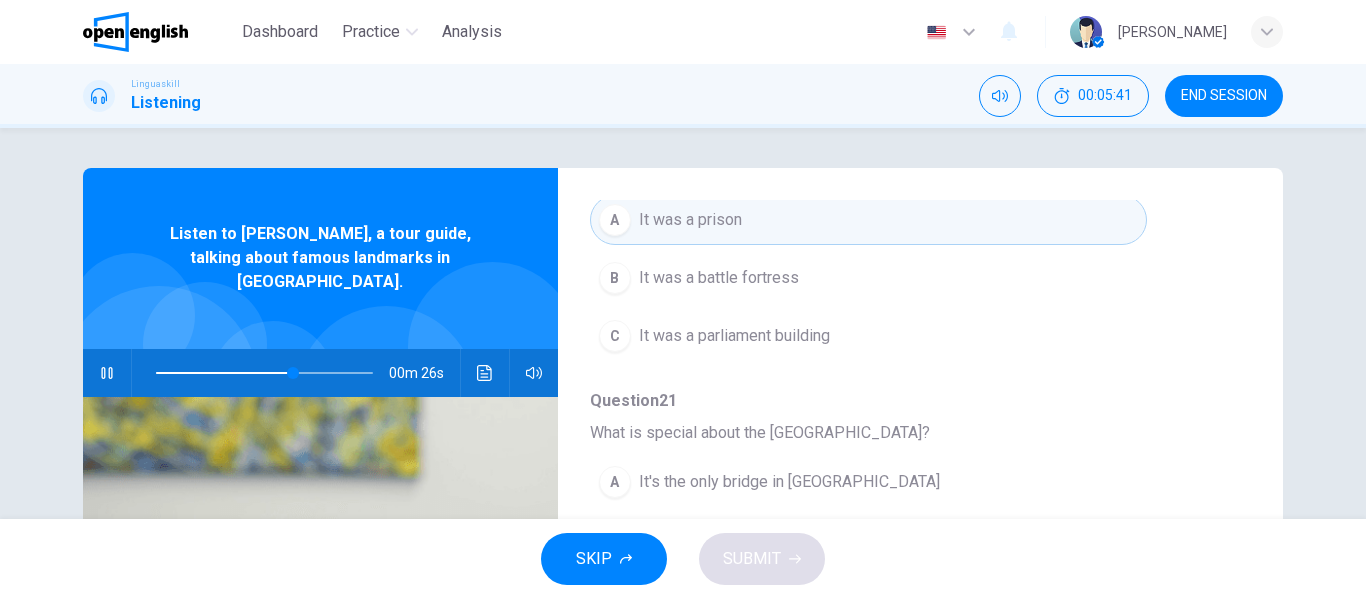 scroll, scrollTop: 863, scrollLeft: 0, axis: vertical 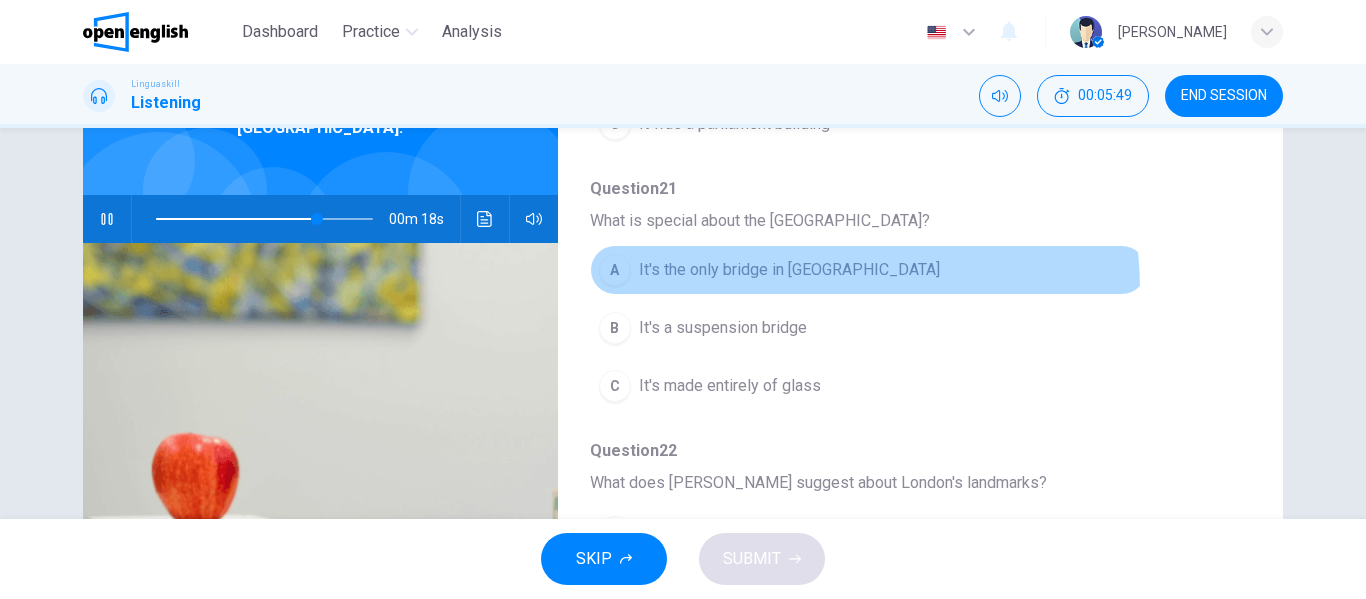 click on "A It's the only bridge in [GEOGRAPHIC_DATA]" at bounding box center (868, 270) 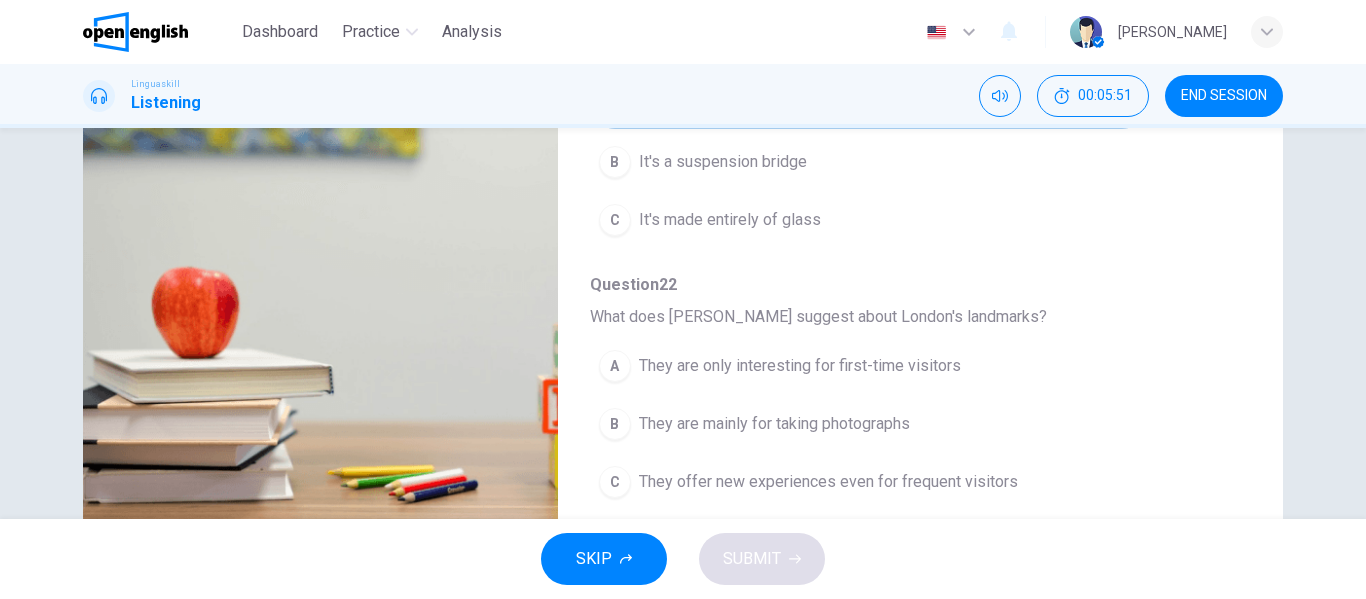 scroll, scrollTop: 379, scrollLeft: 0, axis: vertical 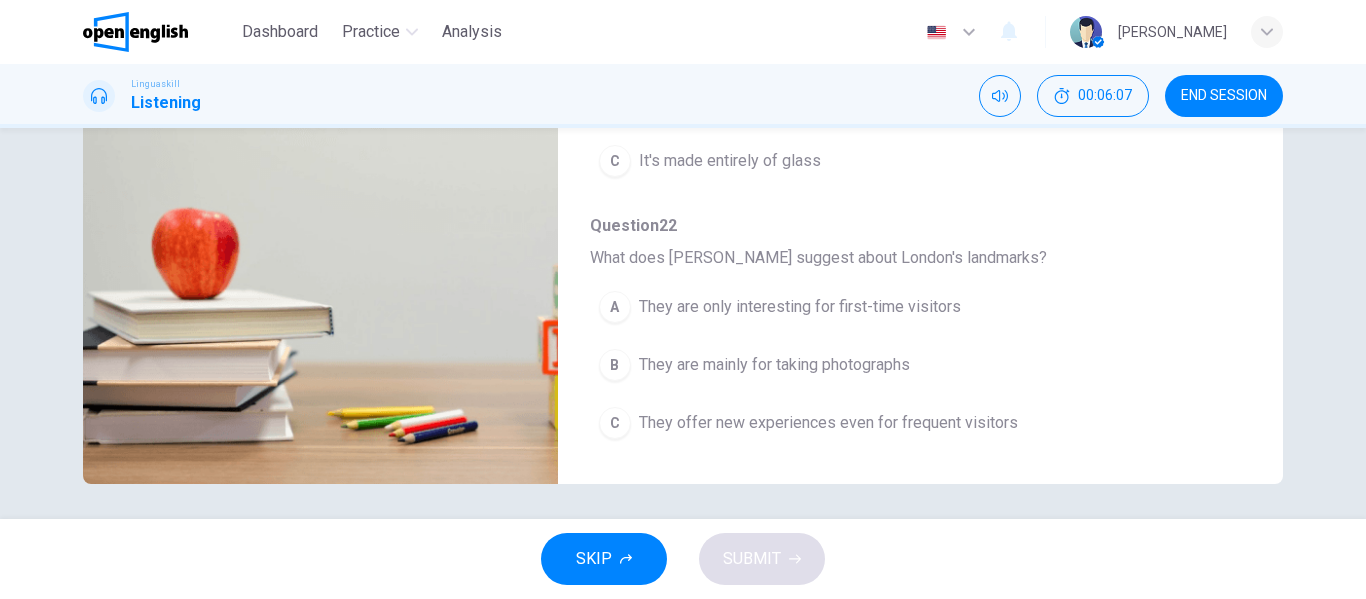 type on "*" 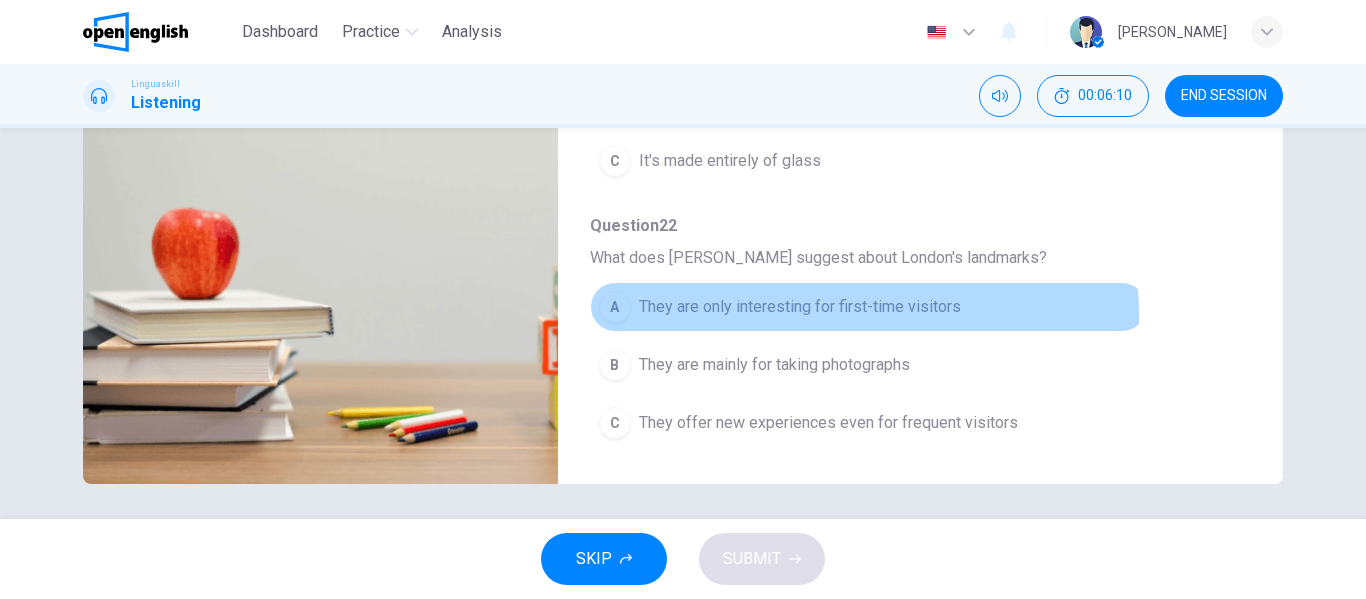 click on "They are only interesting for first-time visitors" at bounding box center (800, 307) 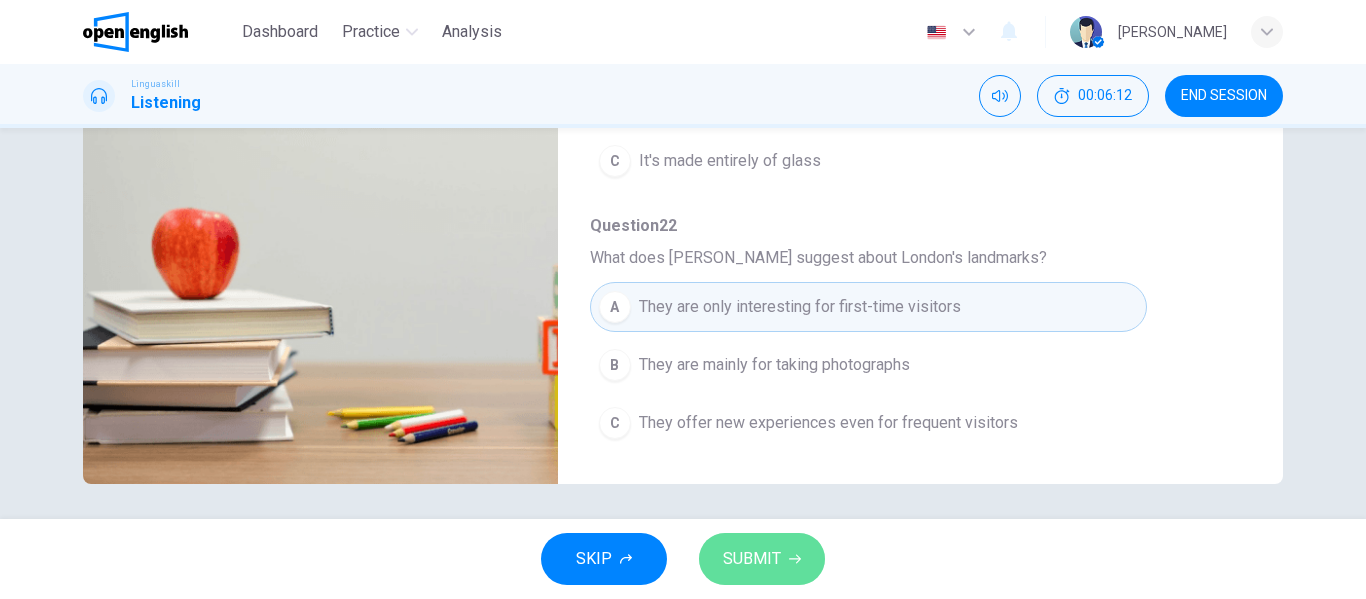 click on "SUBMIT" at bounding box center [752, 559] 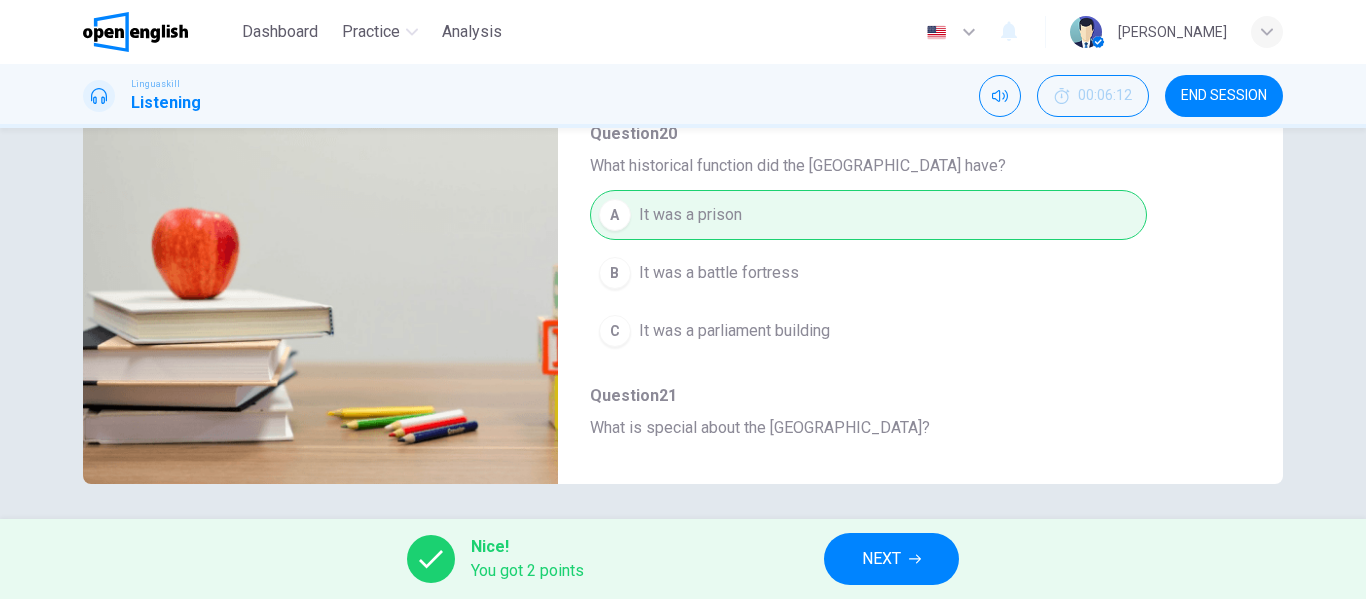 scroll, scrollTop: 0, scrollLeft: 0, axis: both 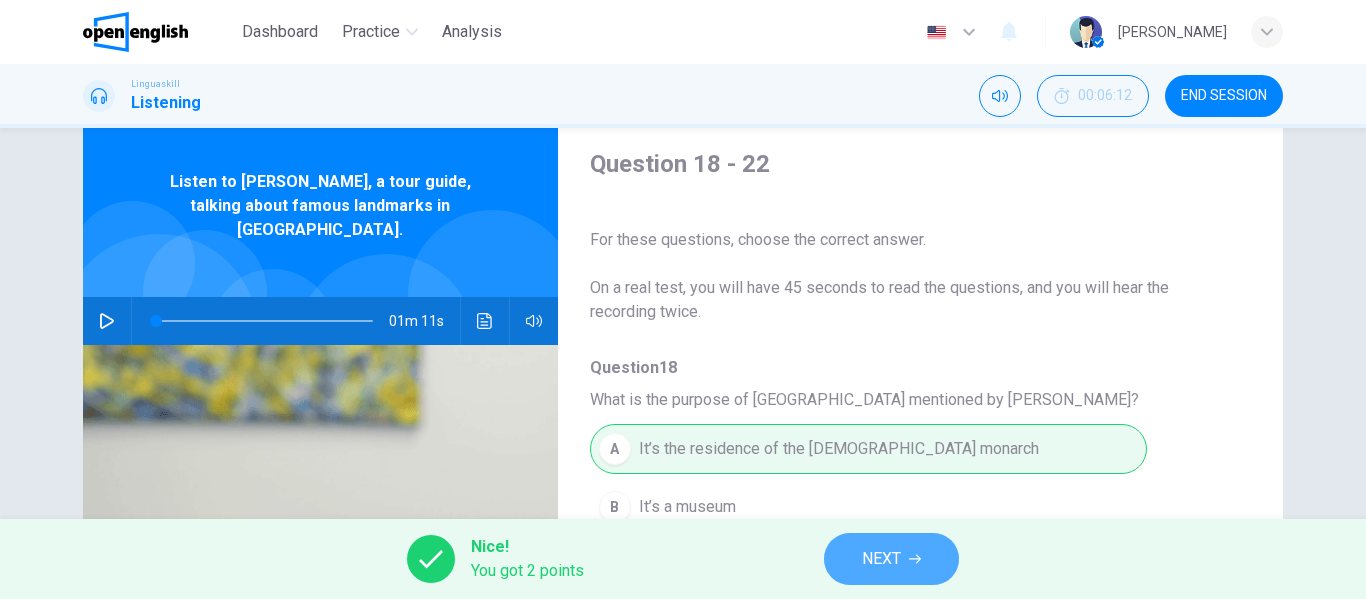 click on "NEXT" at bounding box center [891, 559] 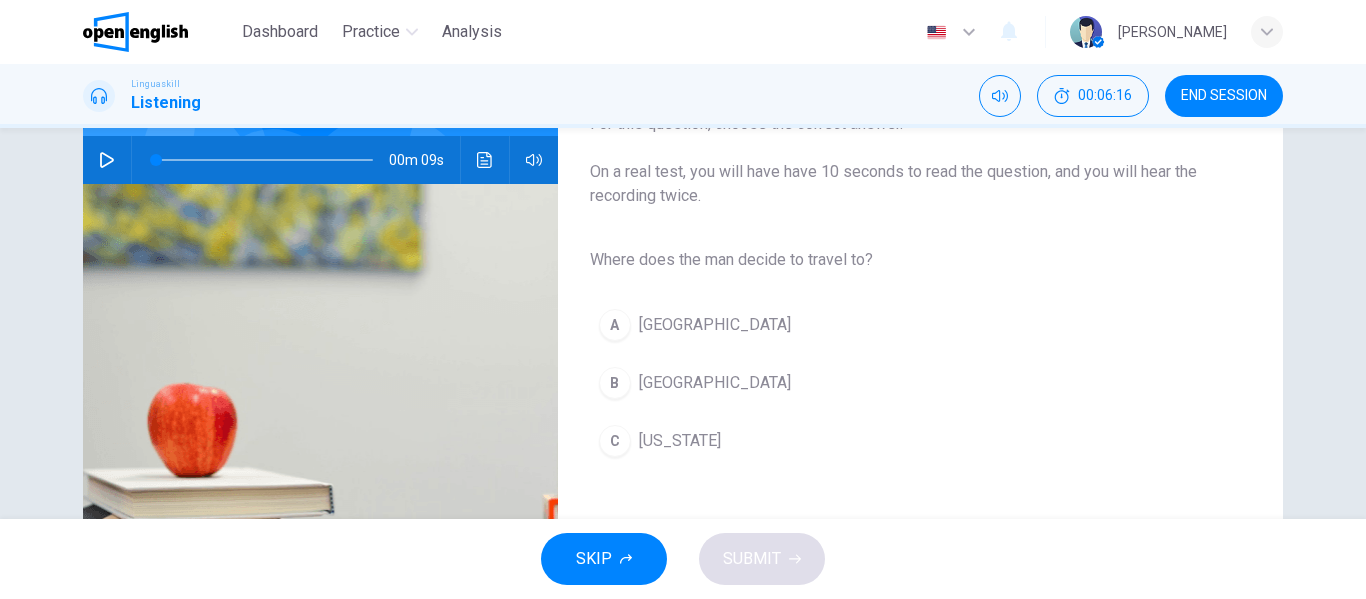 scroll, scrollTop: 195, scrollLeft: 0, axis: vertical 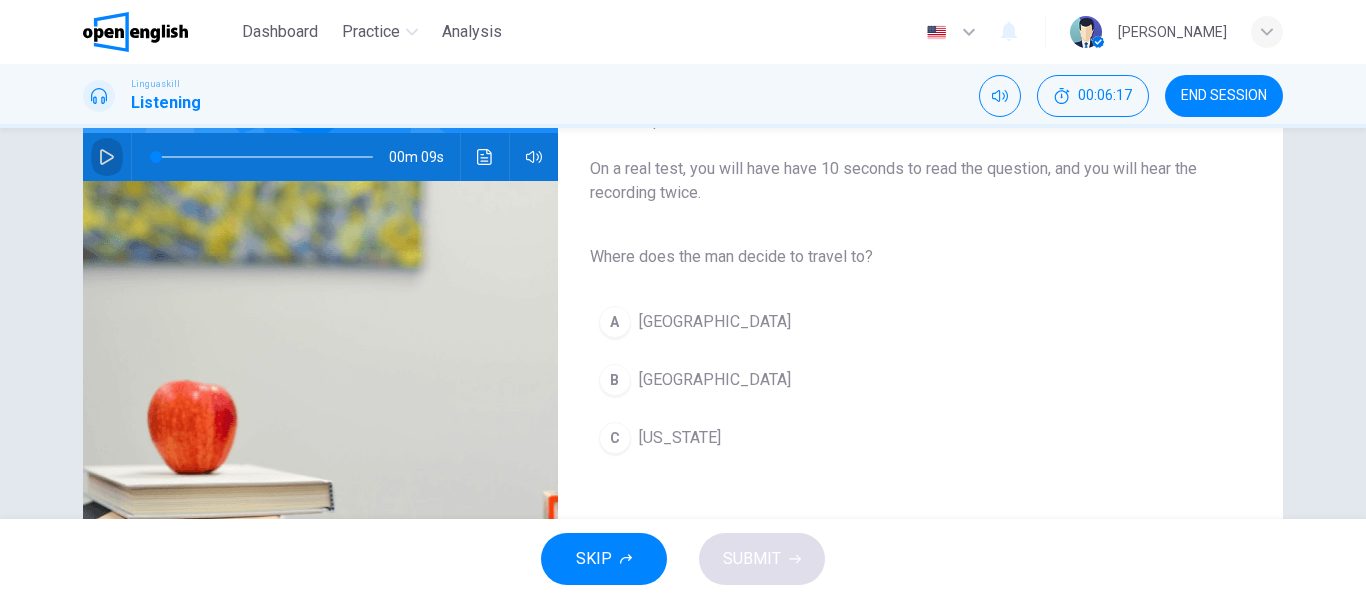 click 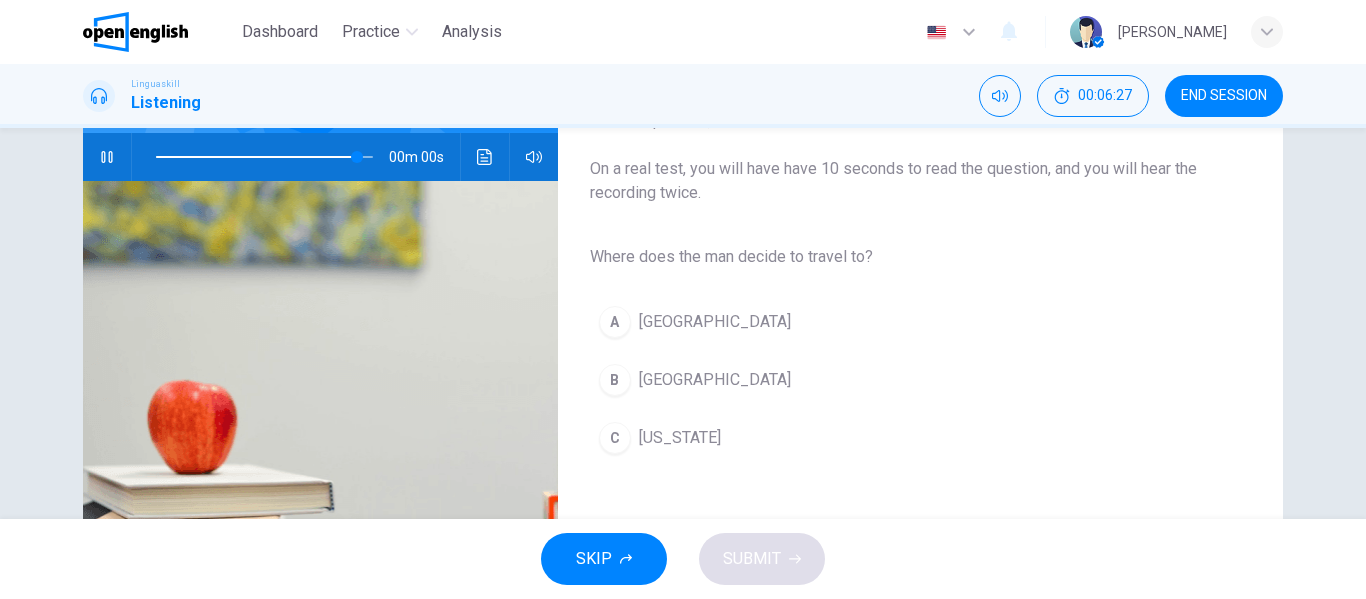 type on "*" 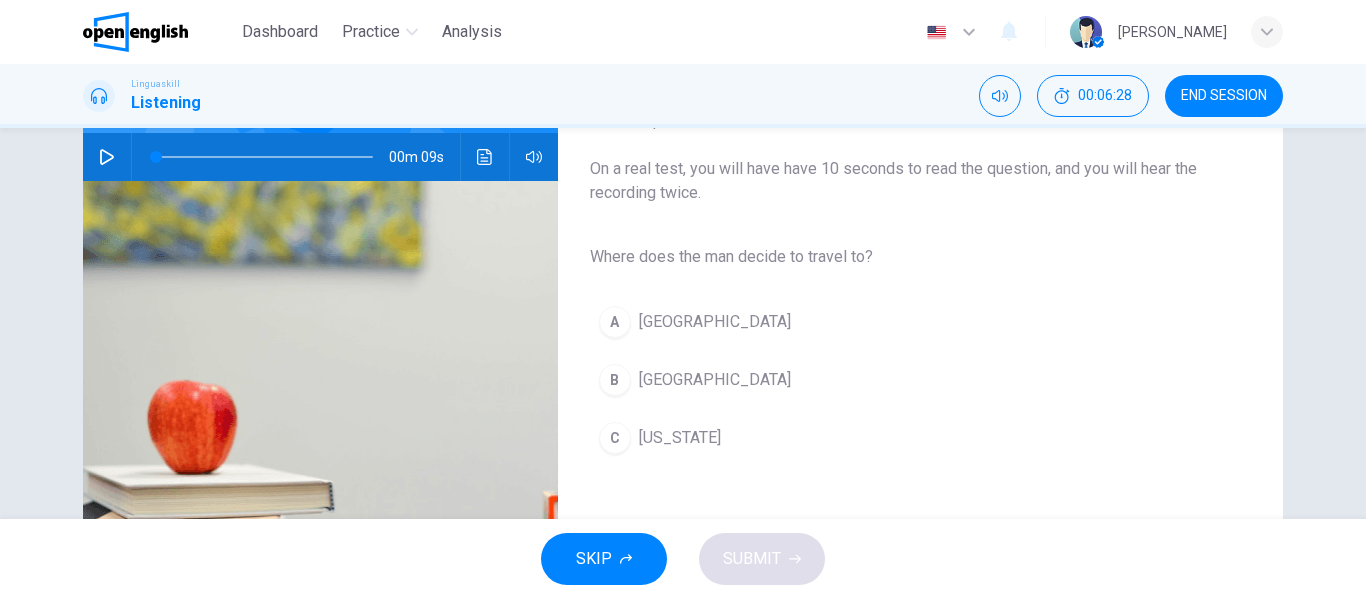 click on "[GEOGRAPHIC_DATA]" at bounding box center [715, 380] 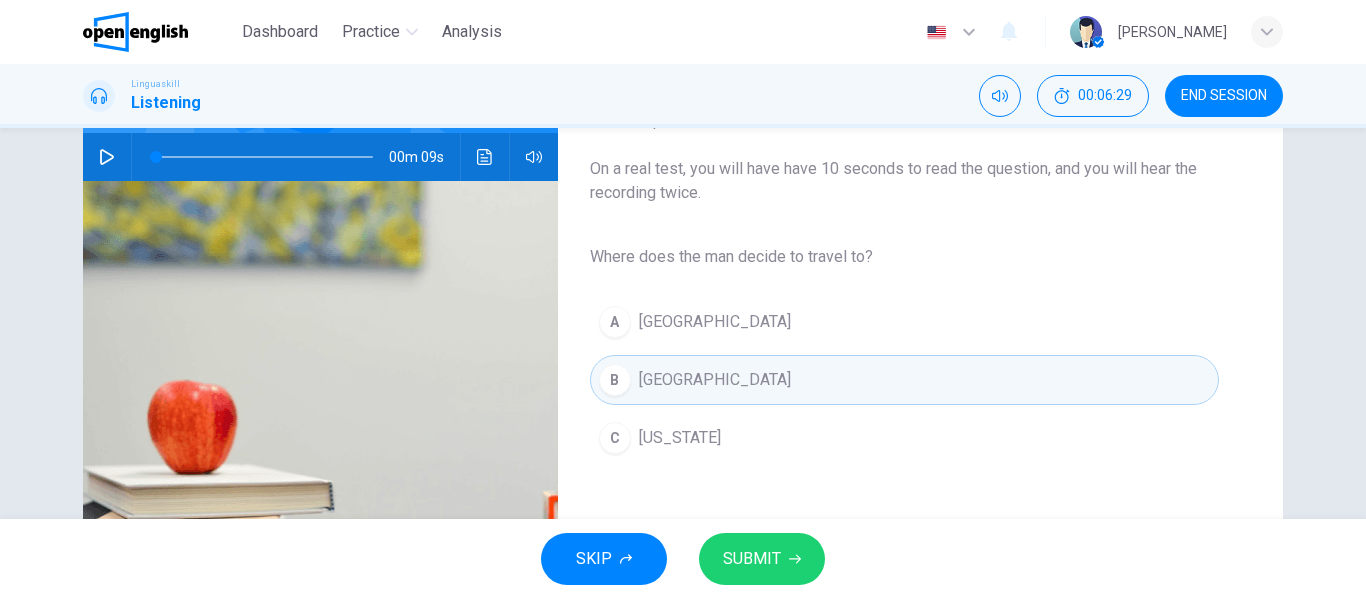 click on "SUBMIT" at bounding box center (762, 559) 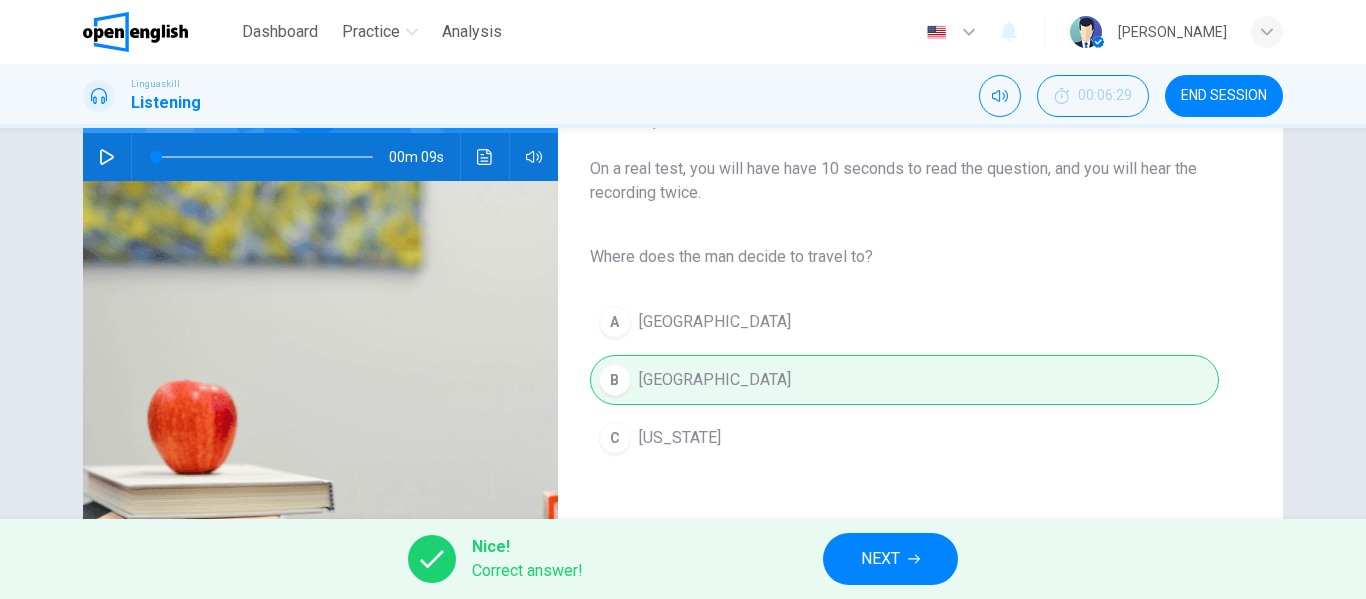 click on "NEXT" at bounding box center (890, 559) 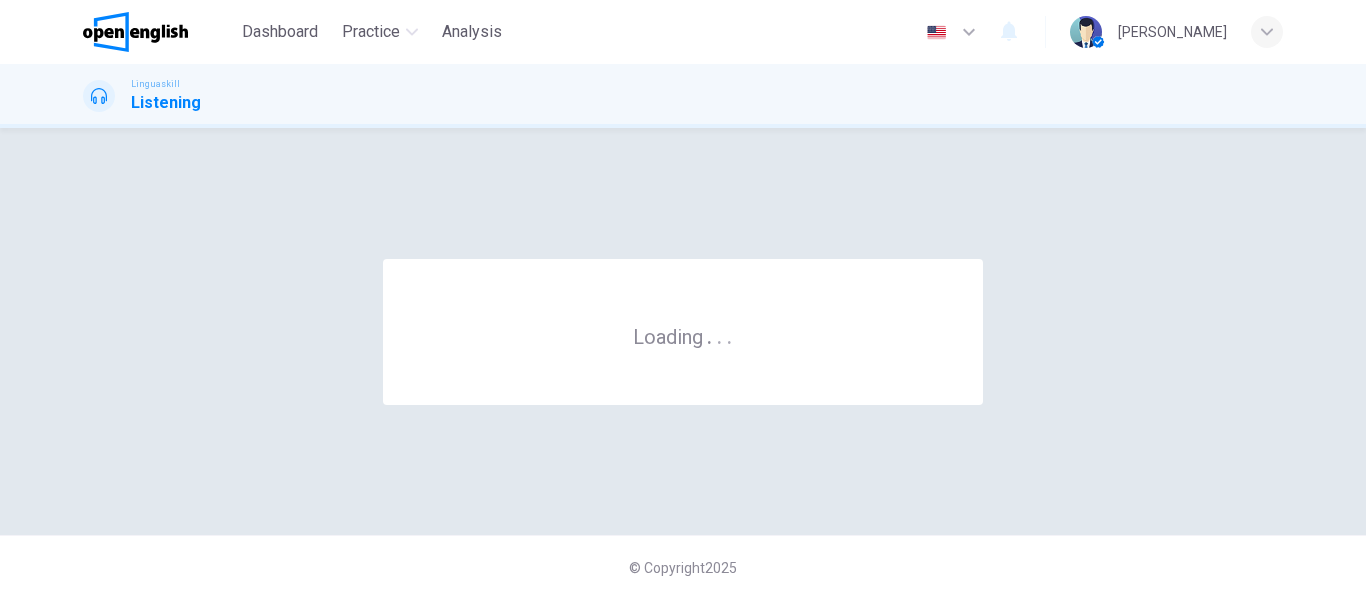 scroll, scrollTop: 0, scrollLeft: 0, axis: both 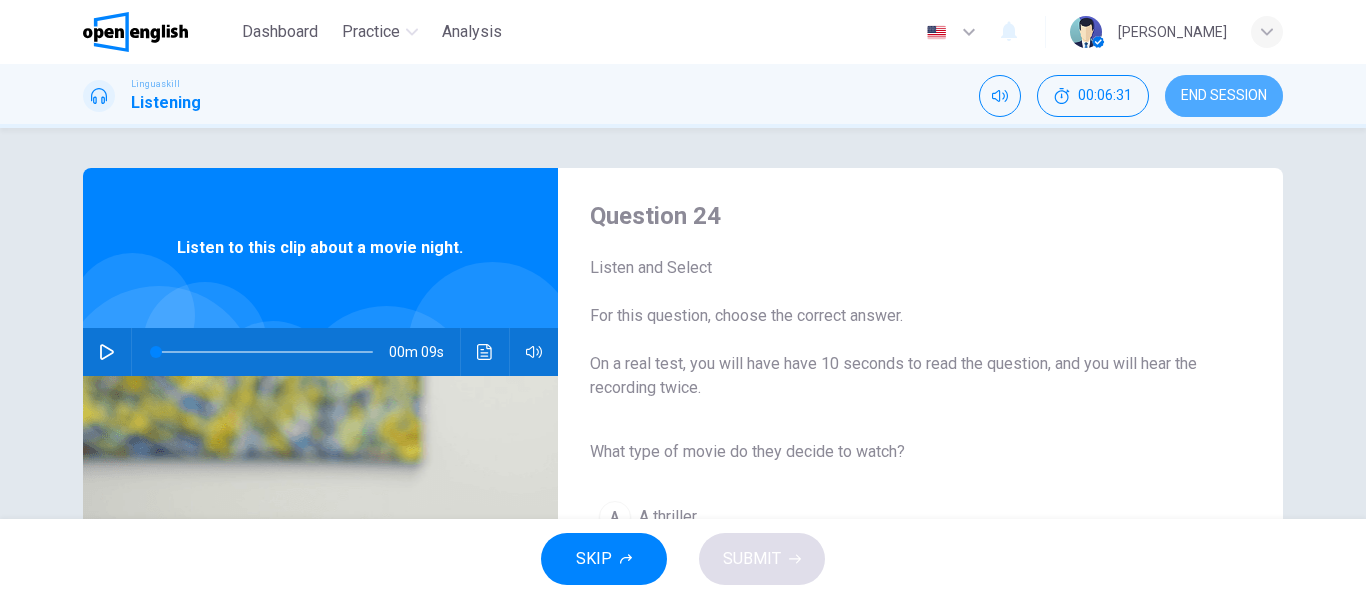 click on "END SESSION" at bounding box center [1224, 96] 